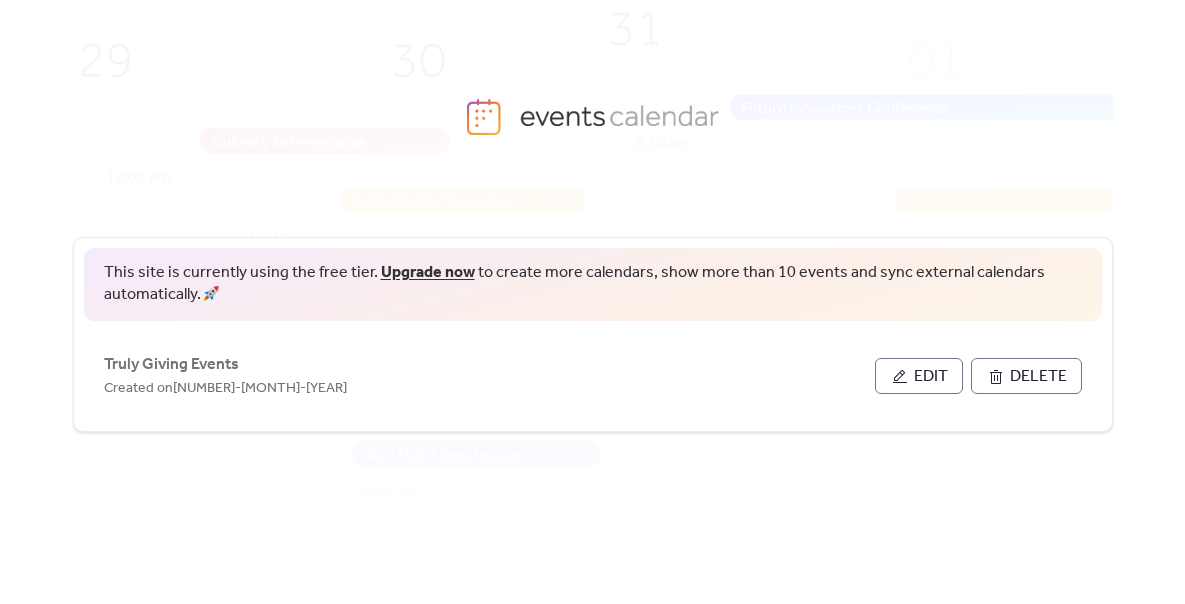 scroll, scrollTop: 0, scrollLeft: 0, axis: both 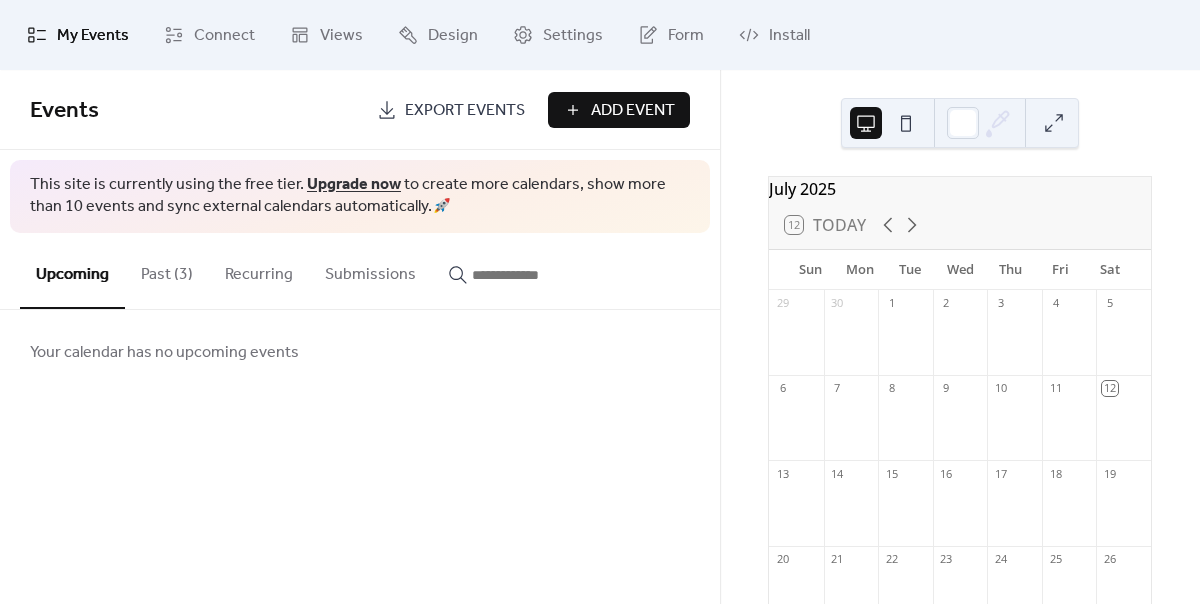 click on "Past  (3)" at bounding box center [167, 270] 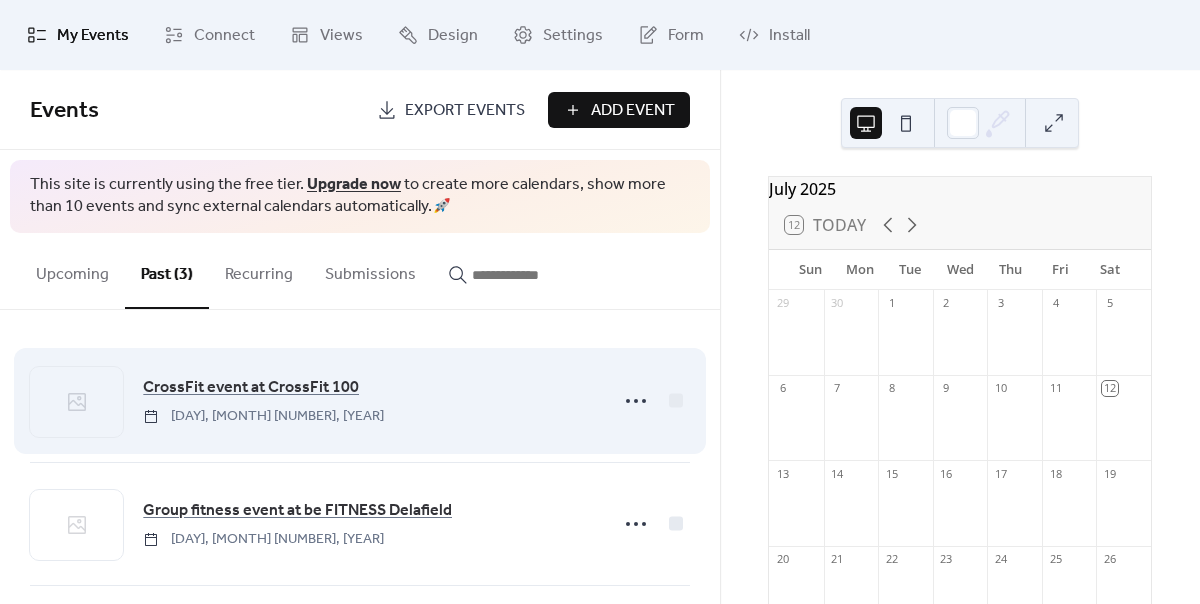 click 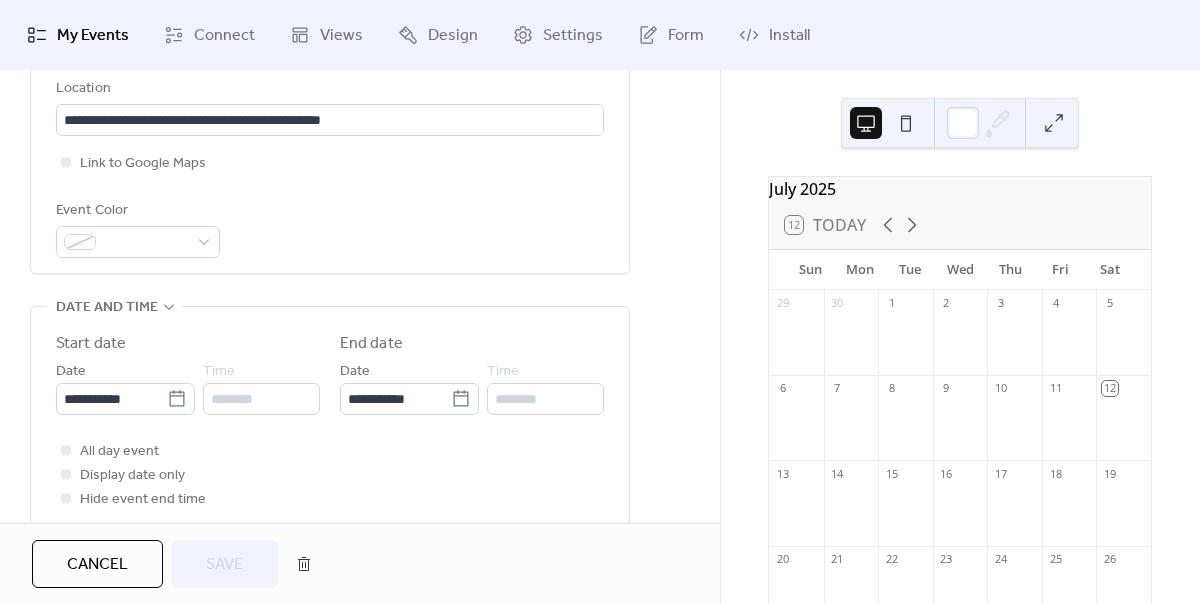 scroll, scrollTop: 457, scrollLeft: 0, axis: vertical 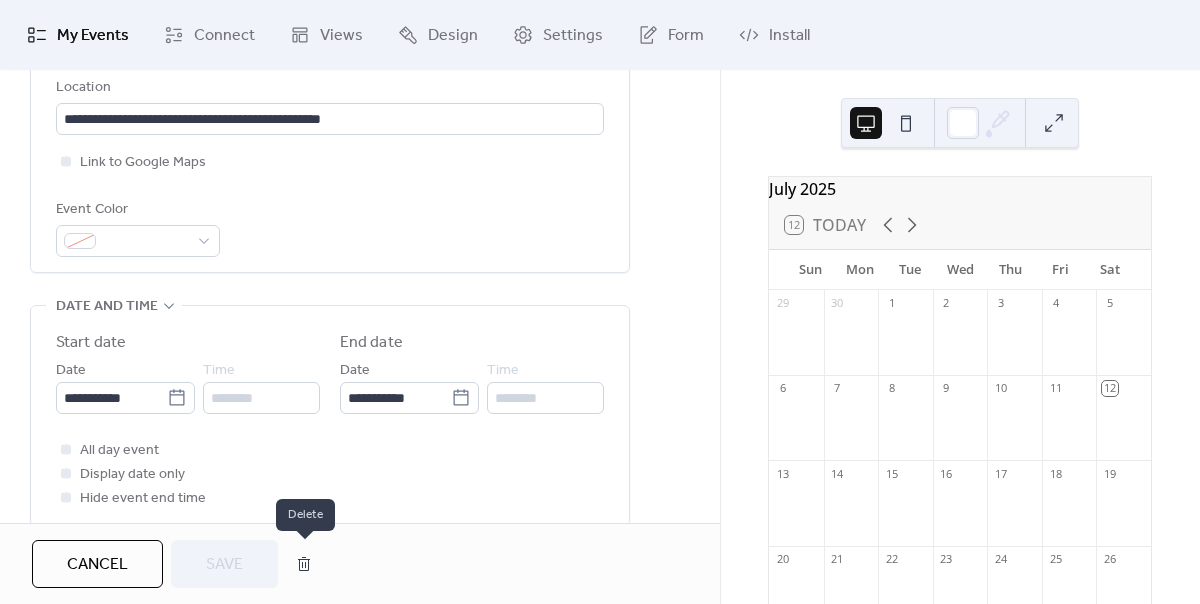 click at bounding box center [304, 564] 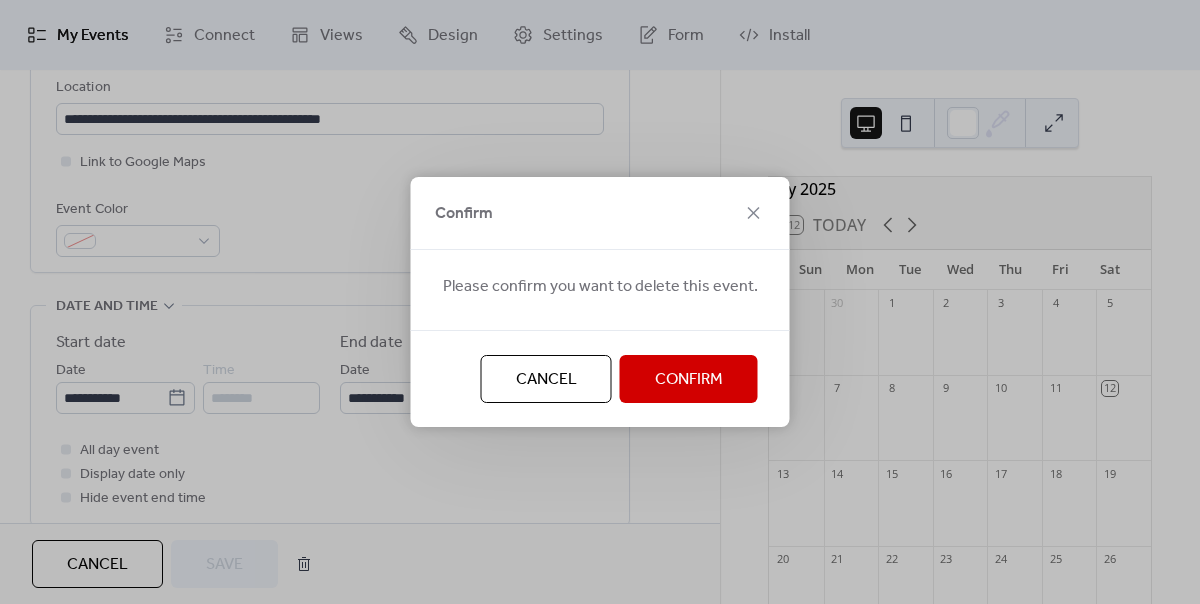 click on "Confirm" at bounding box center [689, 380] 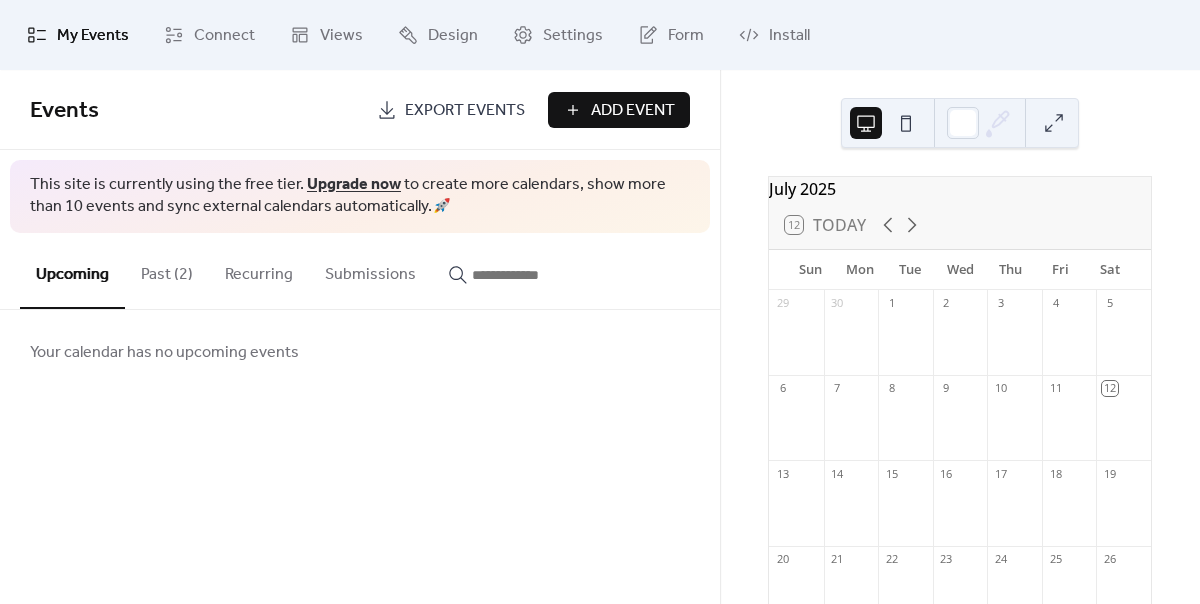click on "Past  (2)" at bounding box center (167, 270) 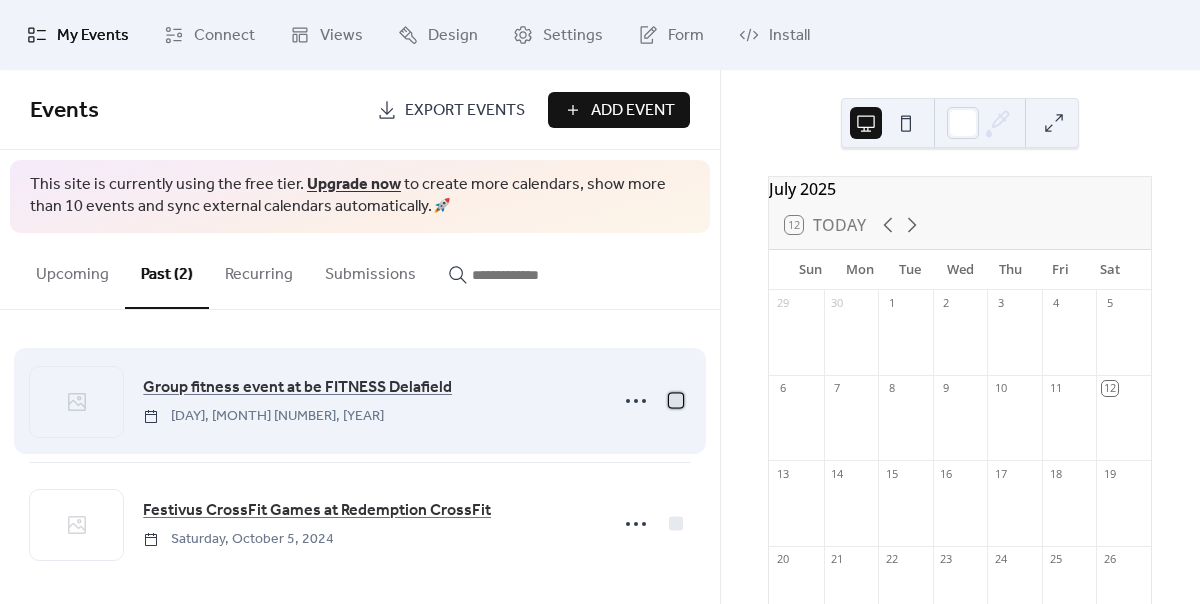 click at bounding box center [676, 400] 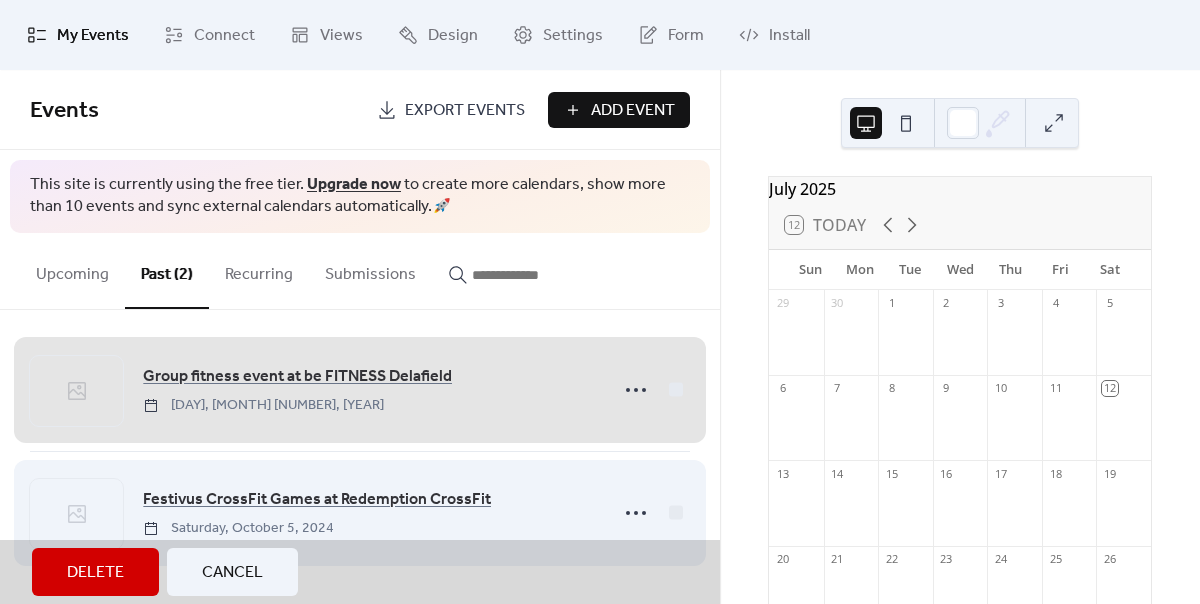 scroll, scrollTop: 11, scrollLeft: 0, axis: vertical 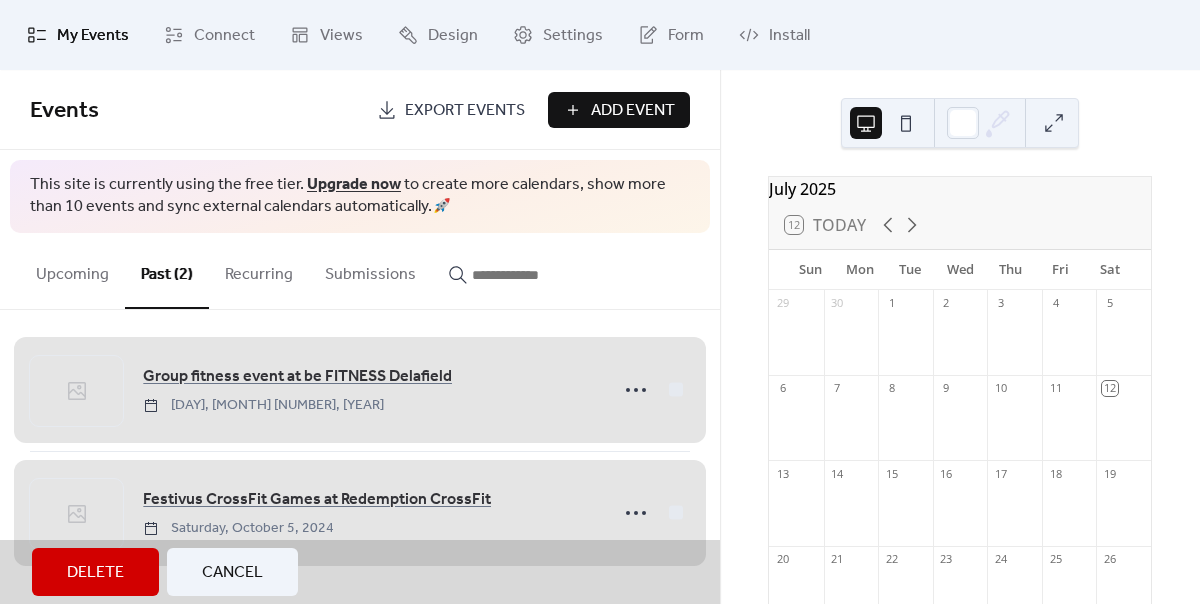 click on "Delete" at bounding box center (95, 573) 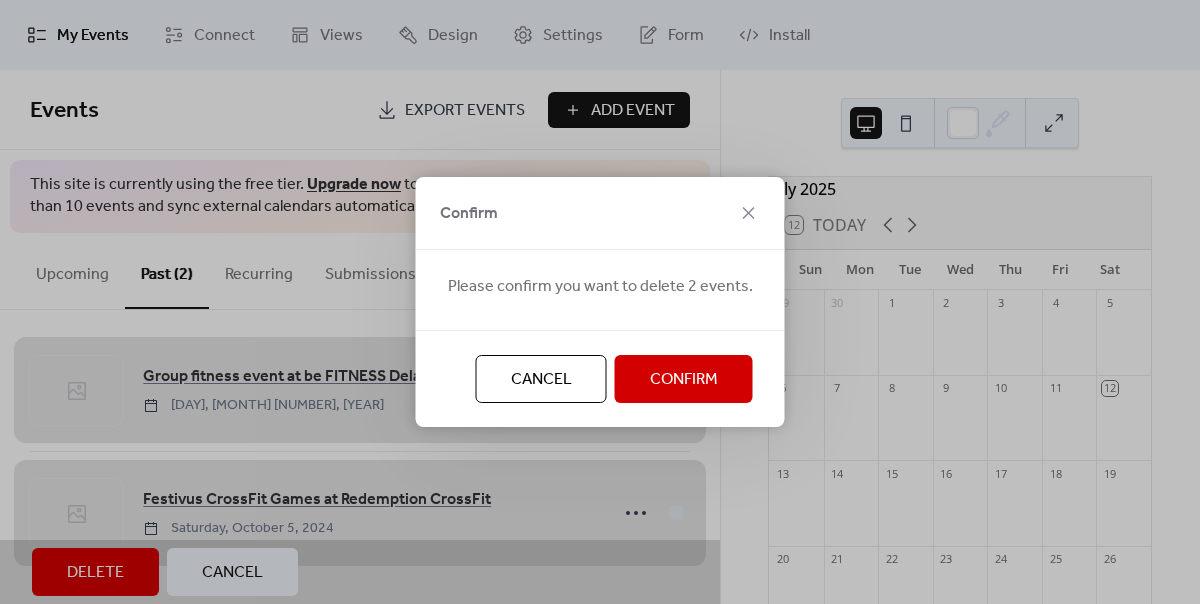 click on "Confirm" at bounding box center [684, 380] 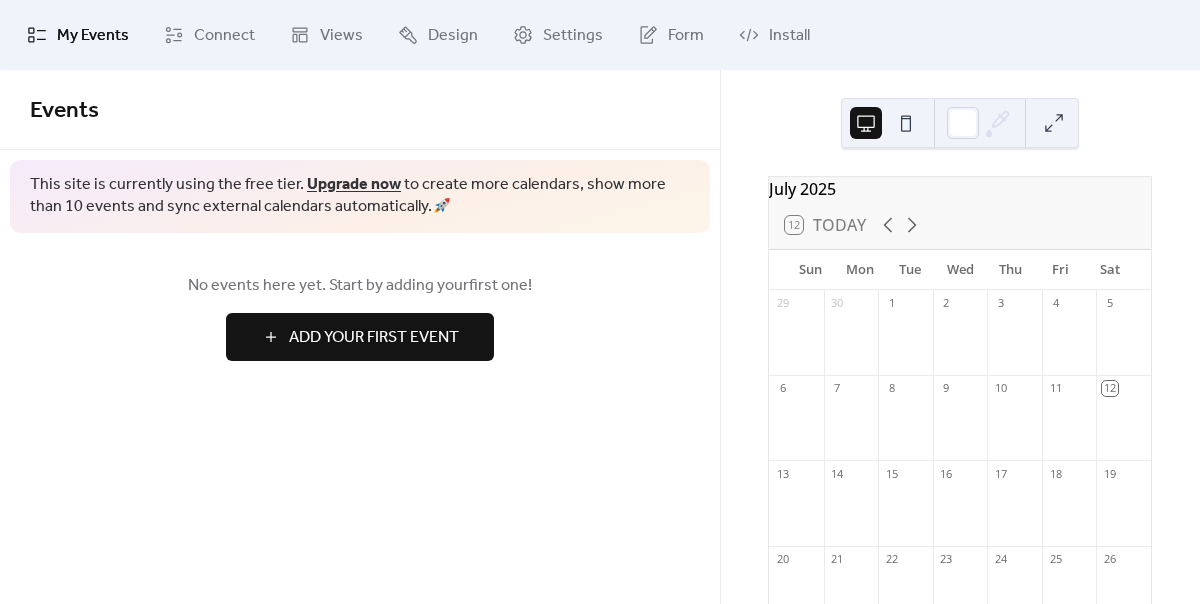 click on "Add Your First Event" at bounding box center [374, 338] 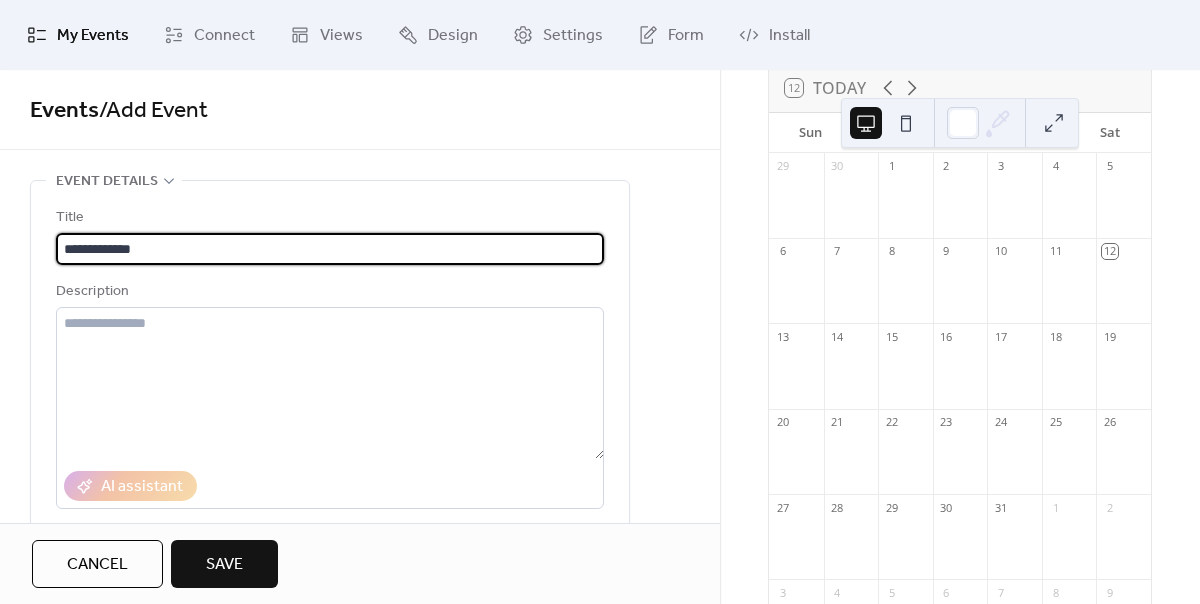 scroll, scrollTop: 154, scrollLeft: 0, axis: vertical 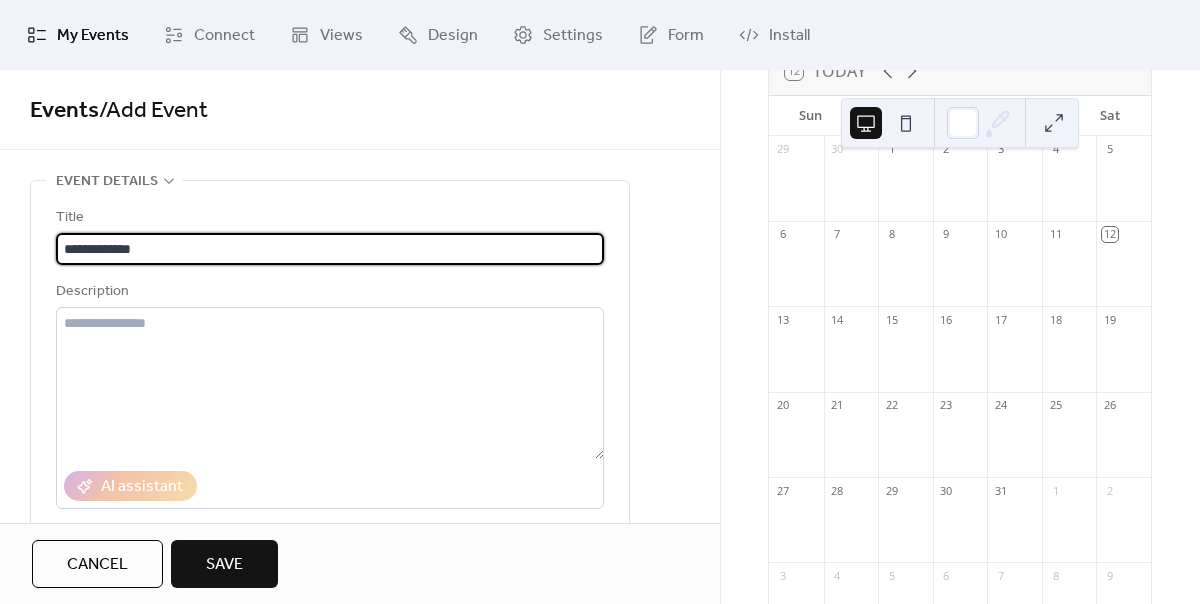 type on "**********" 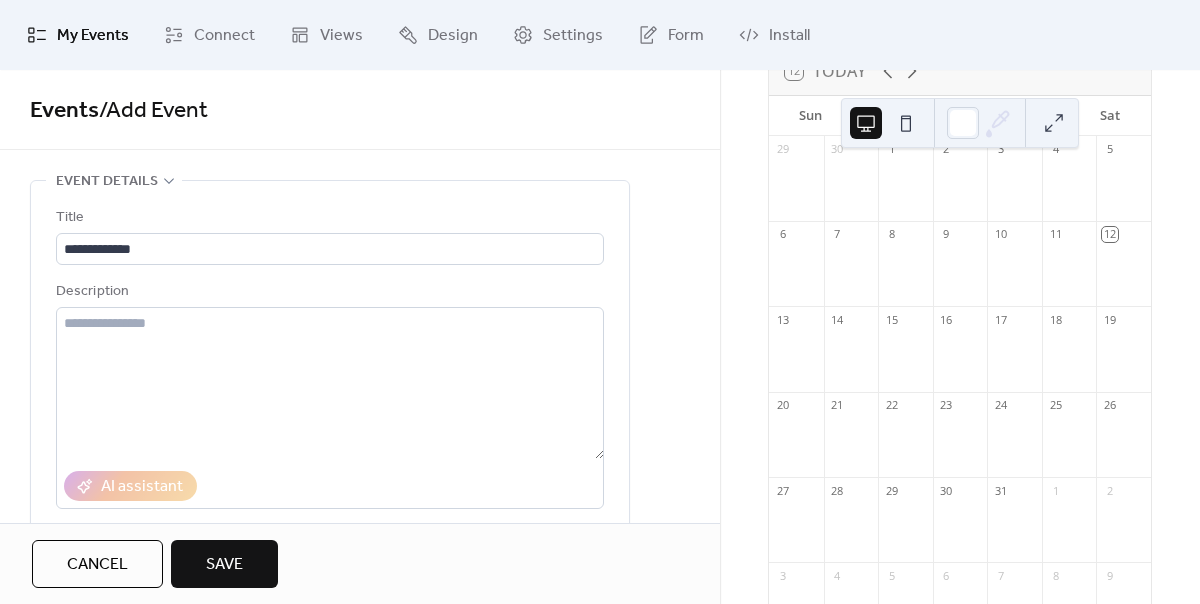 click on "24" at bounding box center [1014, 405] 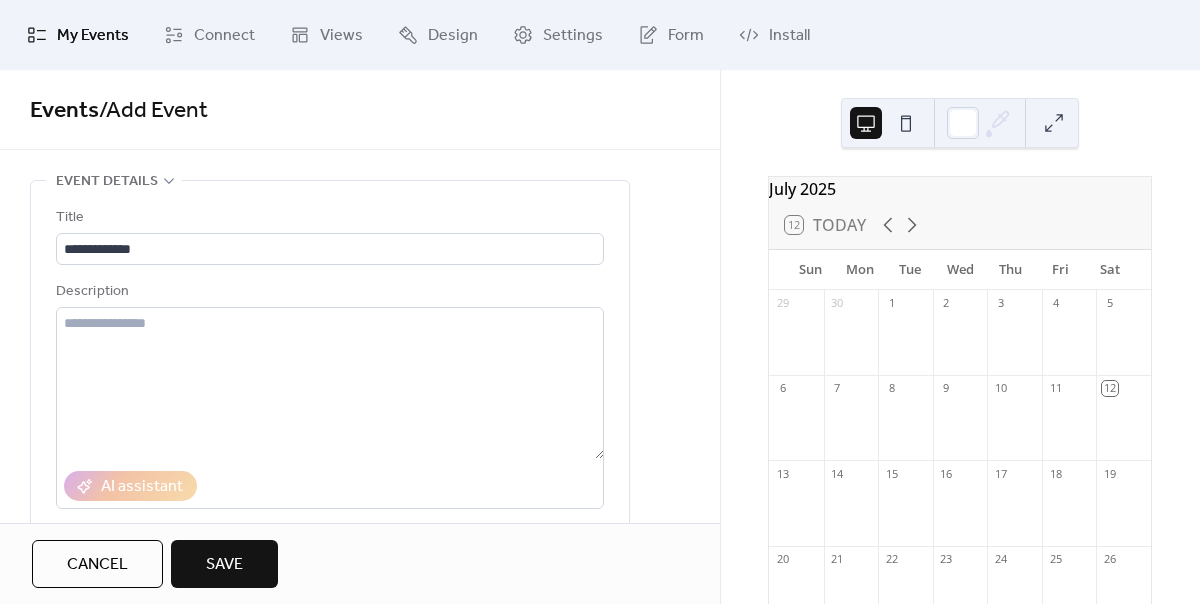 scroll, scrollTop: 0, scrollLeft: 0, axis: both 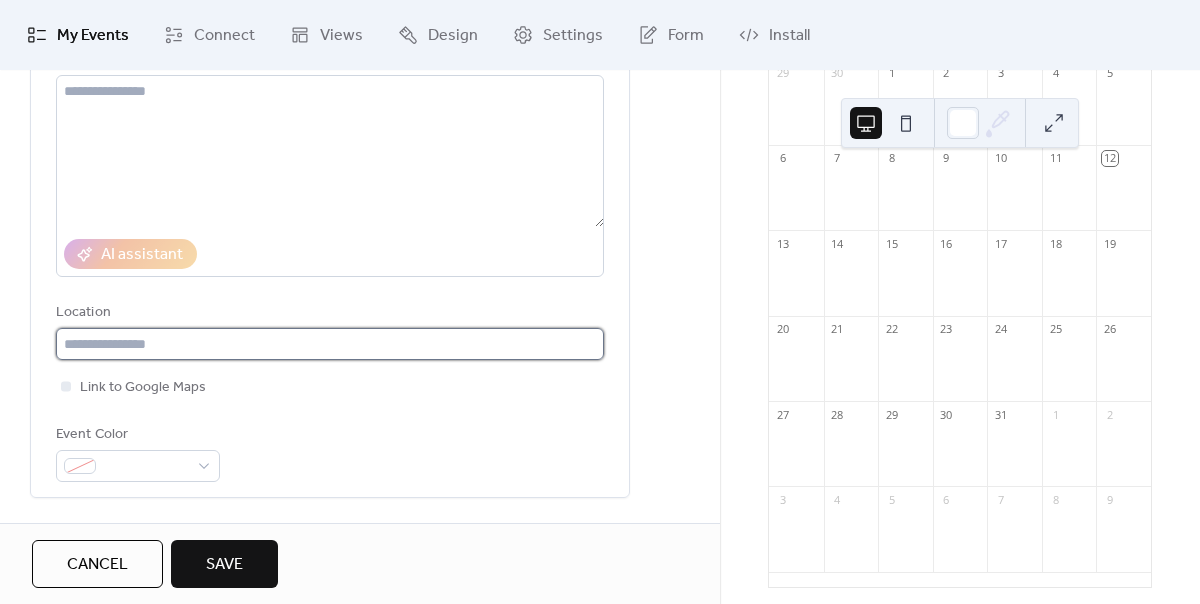 click at bounding box center (330, 344) 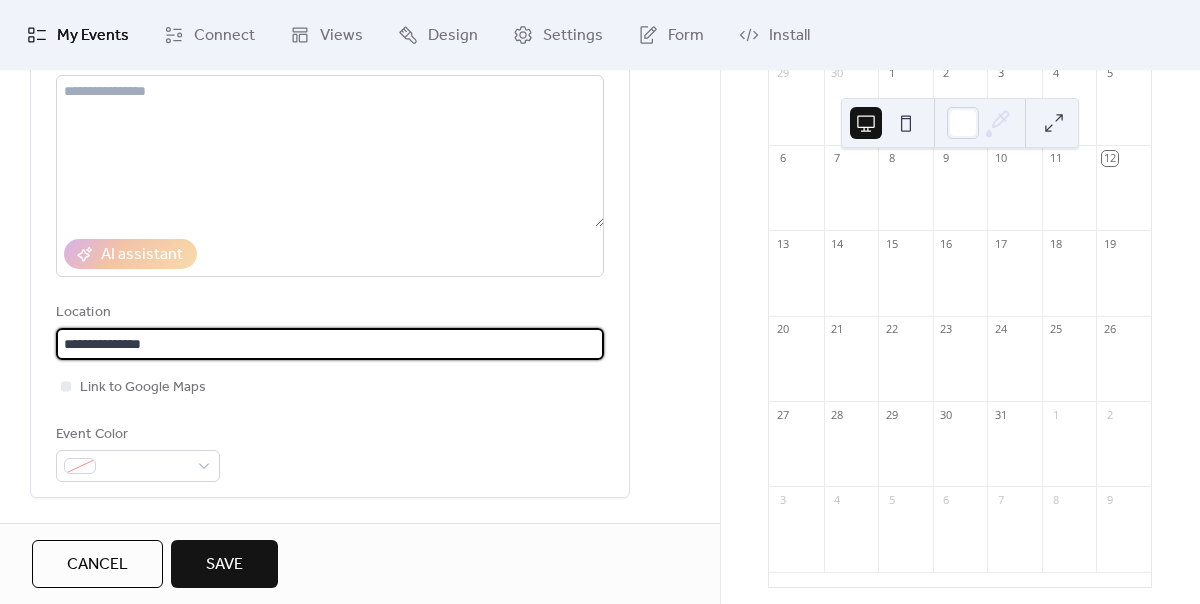 type on "**********" 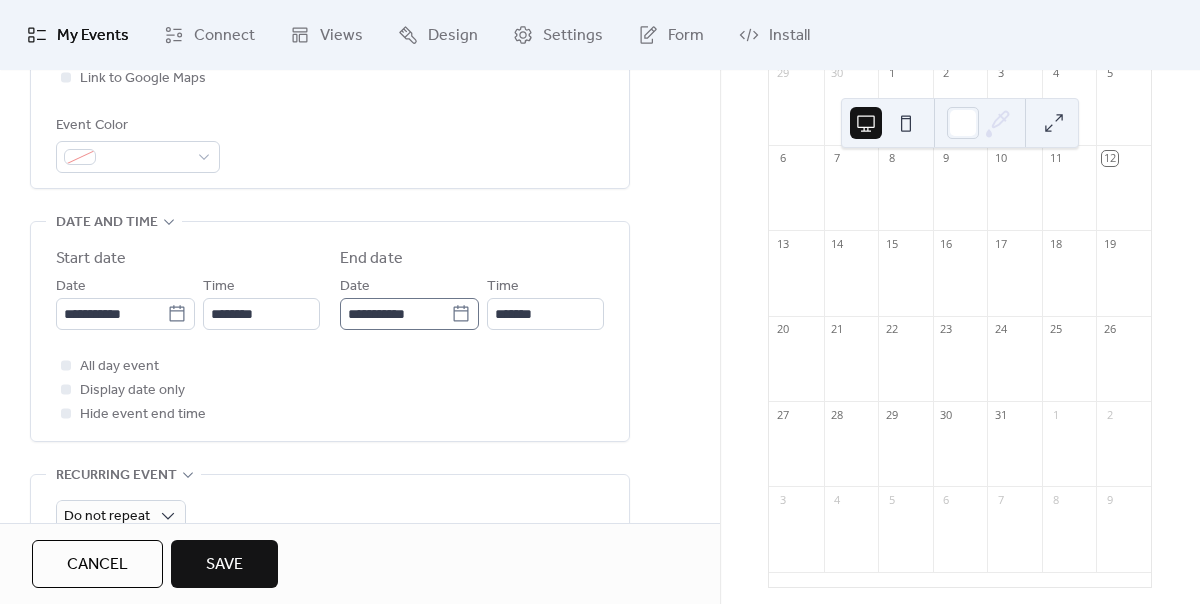 scroll, scrollTop: 547, scrollLeft: 0, axis: vertical 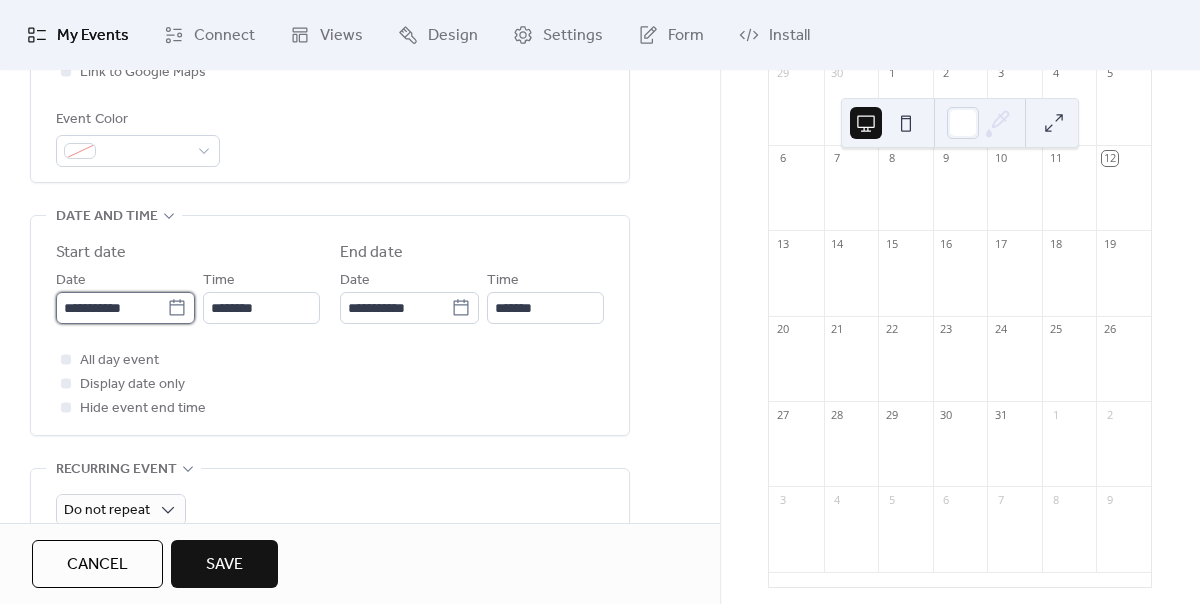 click on "**********" at bounding box center (111, 308) 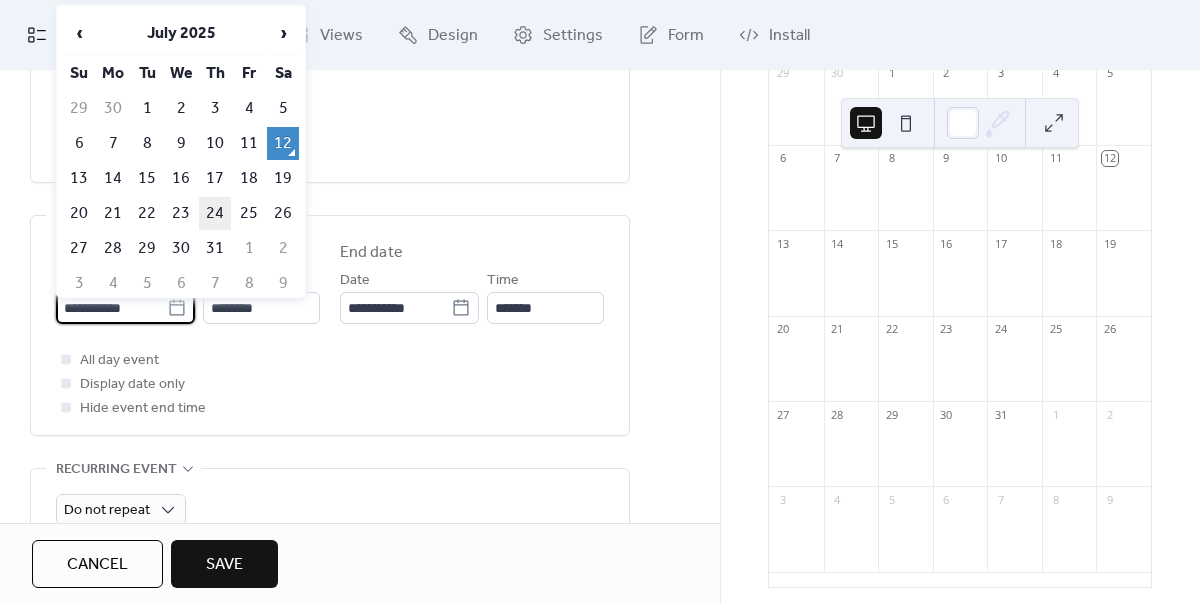 click on "24" at bounding box center (215, 213) 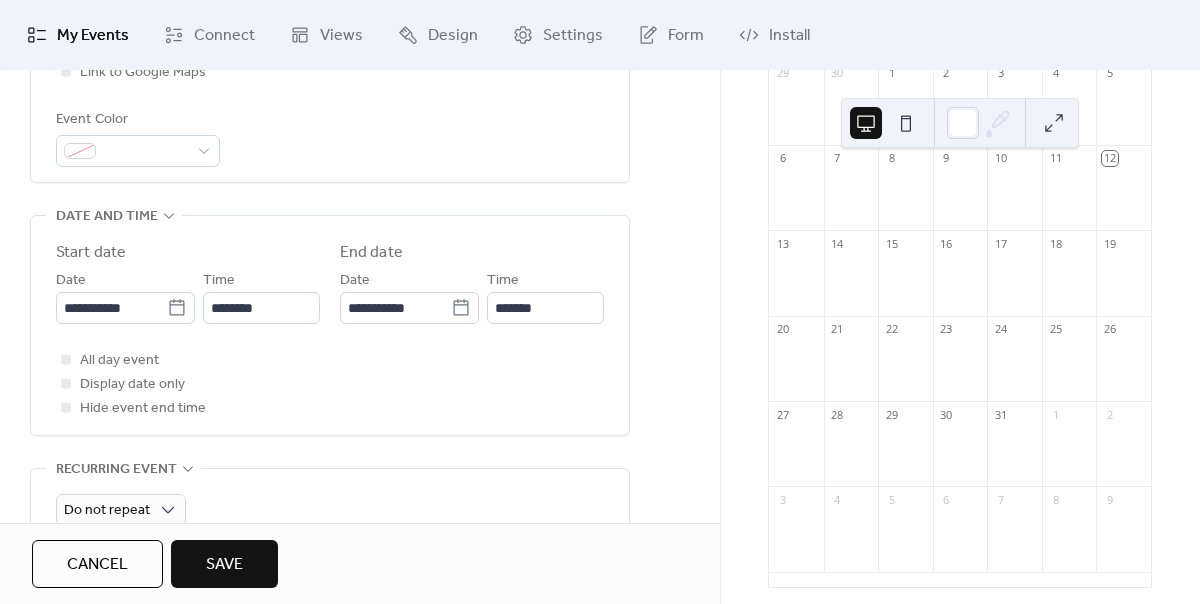 type on "**********" 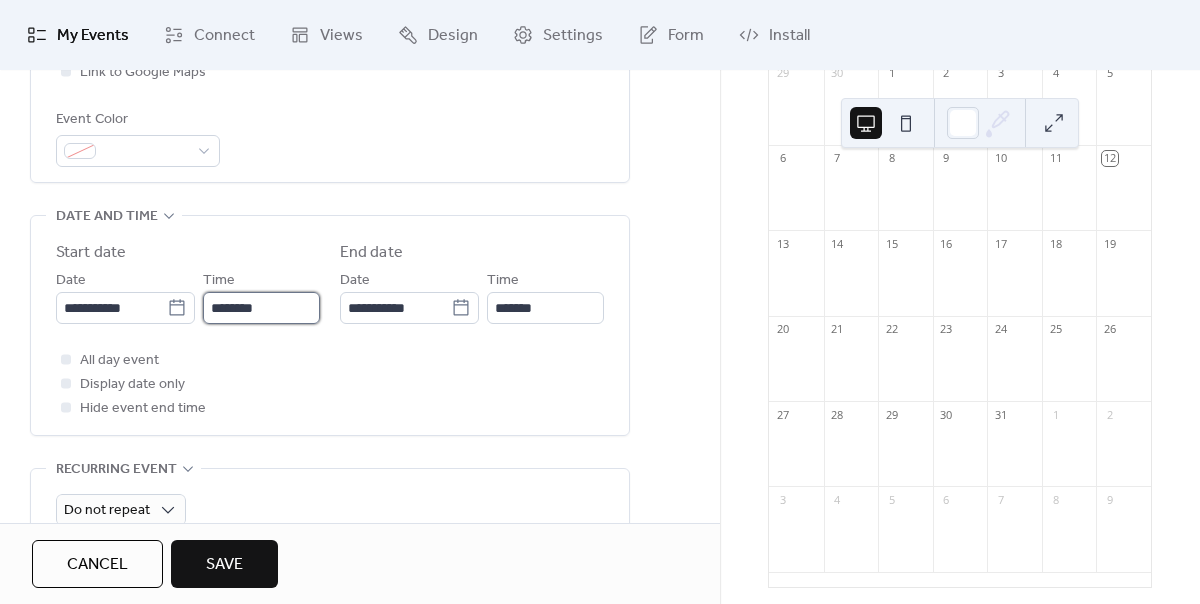 click on "********" at bounding box center [261, 308] 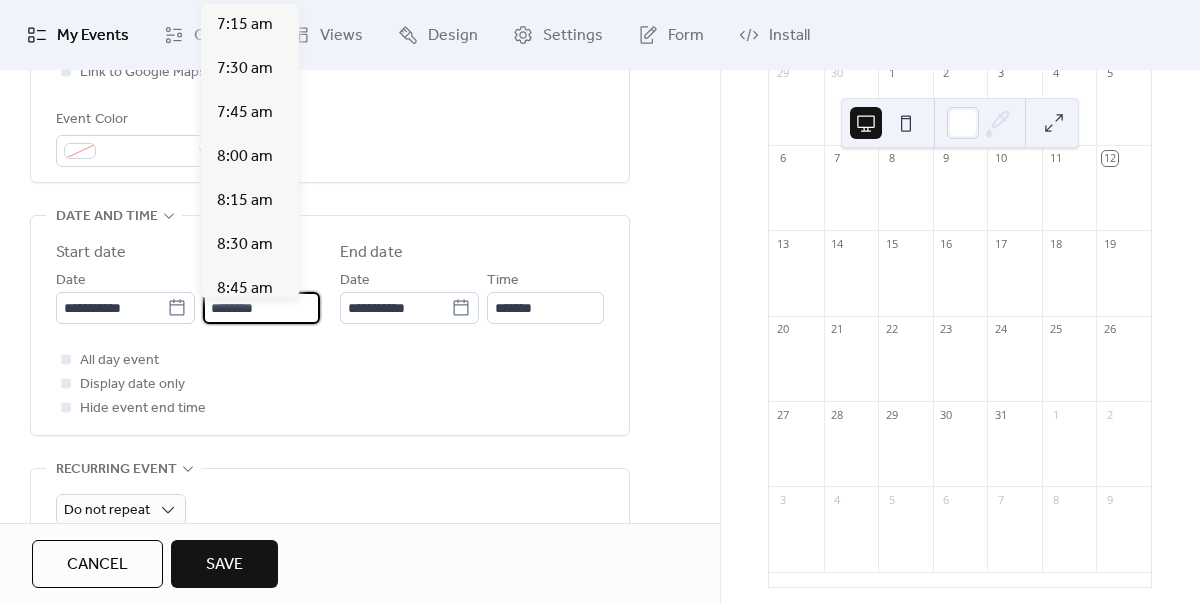 scroll, scrollTop: 1287, scrollLeft: 0, axis: vertical 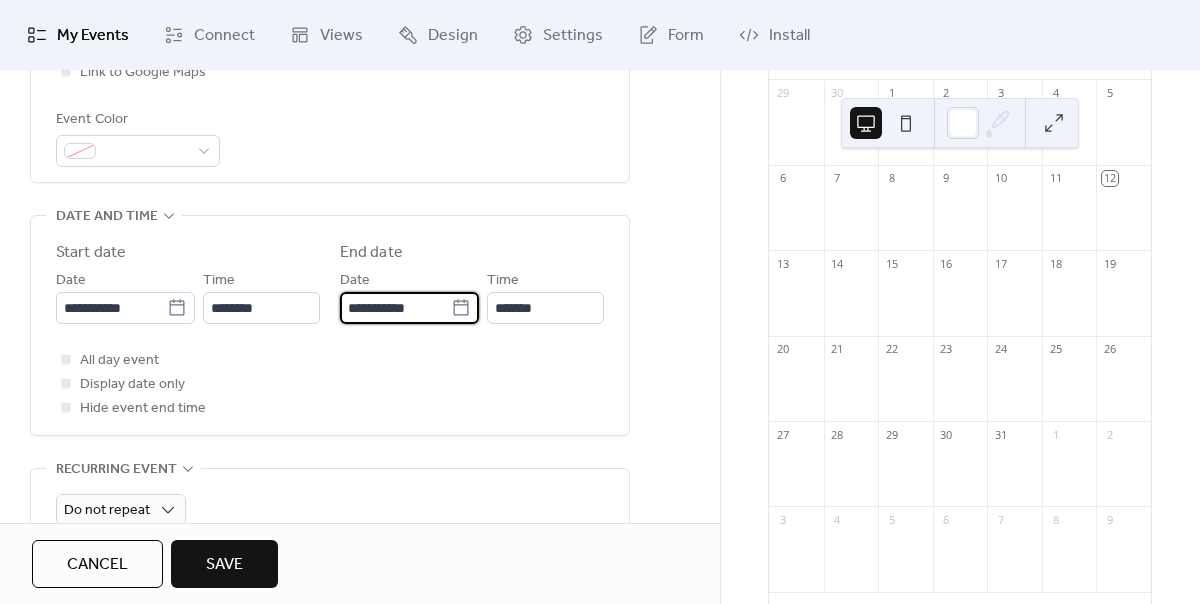 click on "**********" at bounding box center [395, 308] 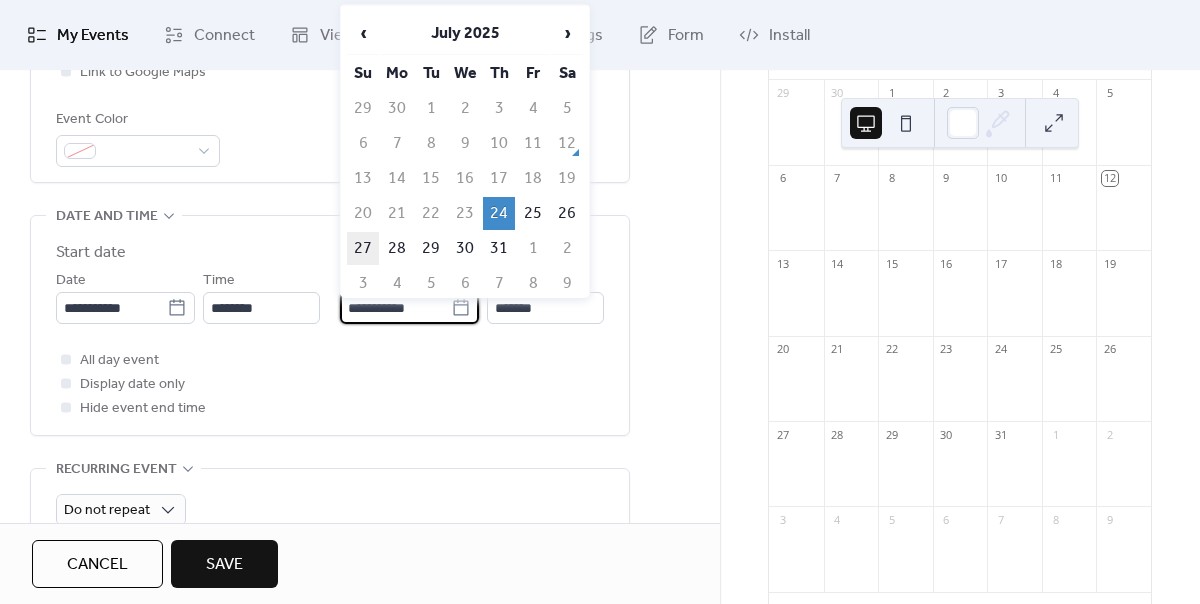 click on "27" at bounding box center (363, 248) 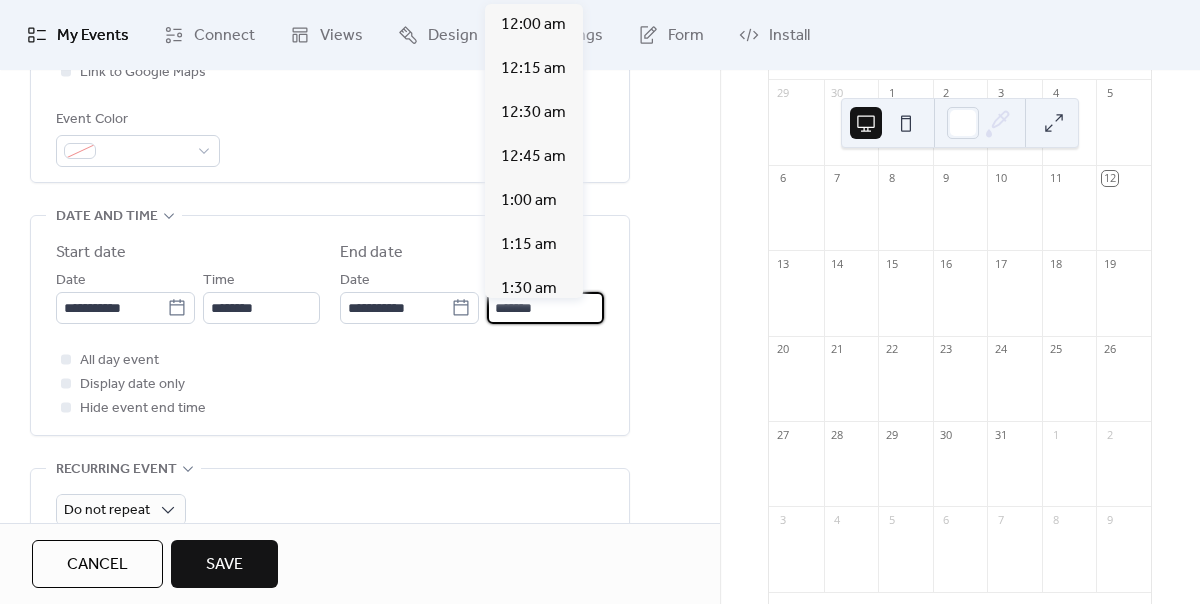 click on "*******" at bounding box center (545, 308) 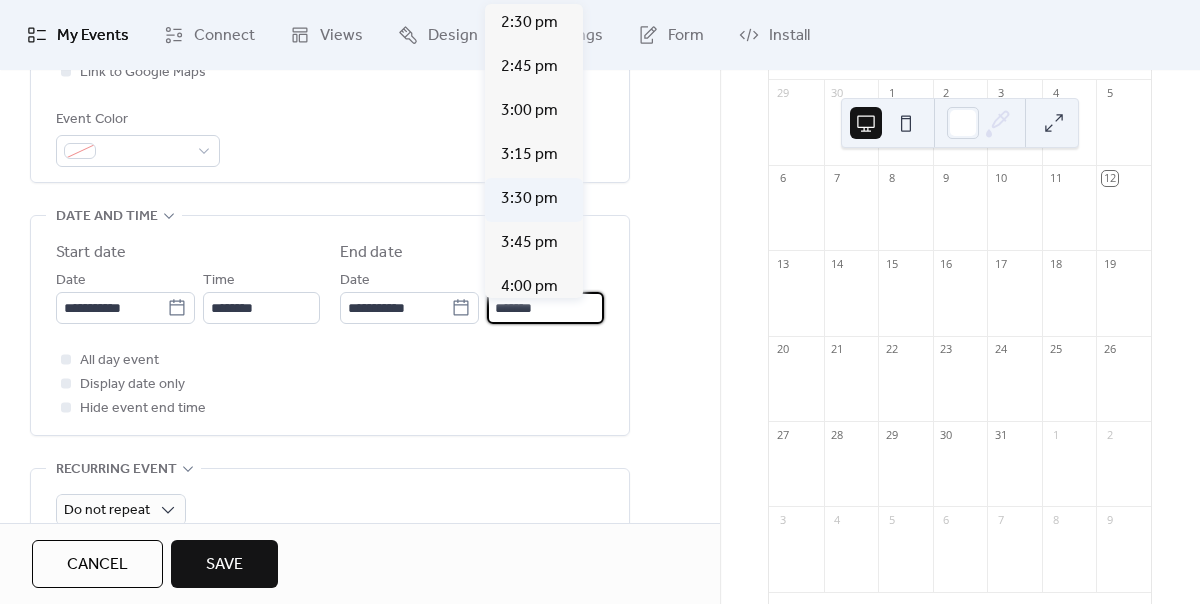 scroll, scrollTop: 2588, scrollLeft: 0, axis: vertical 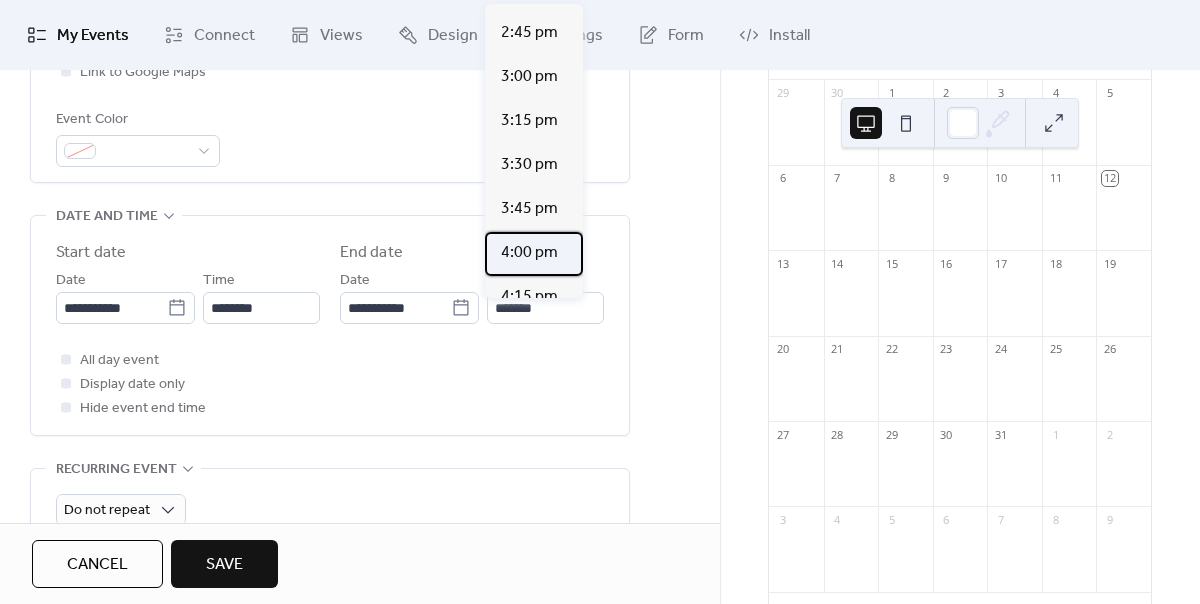 click on "4:00 pm" at bounding box center (529, 253) 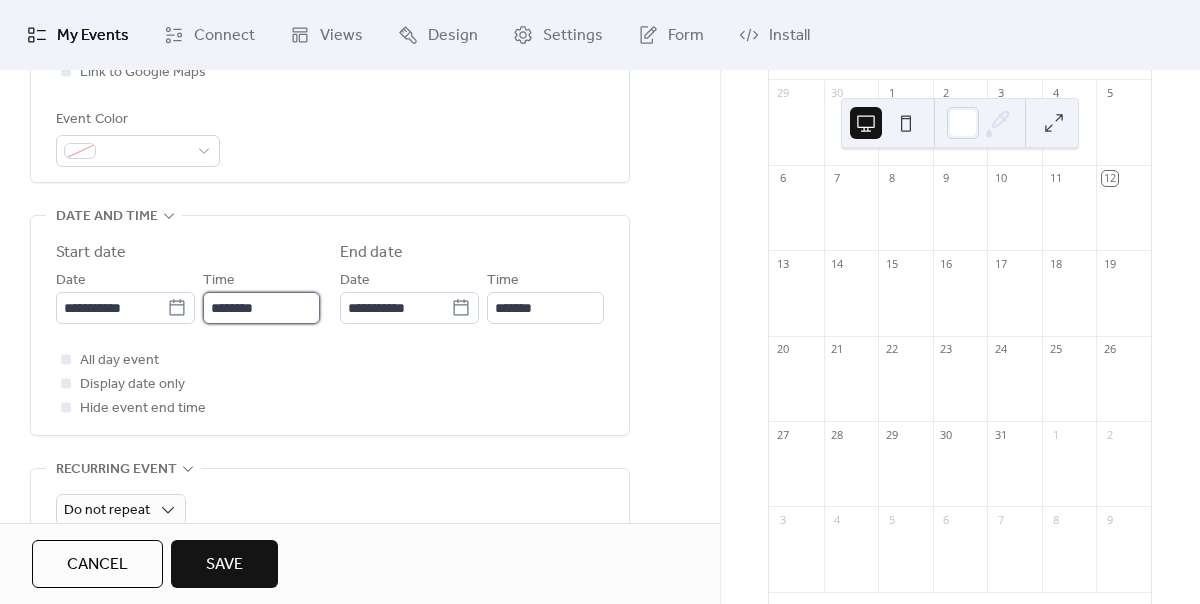 click on "********" at bounding box center (261, 308) 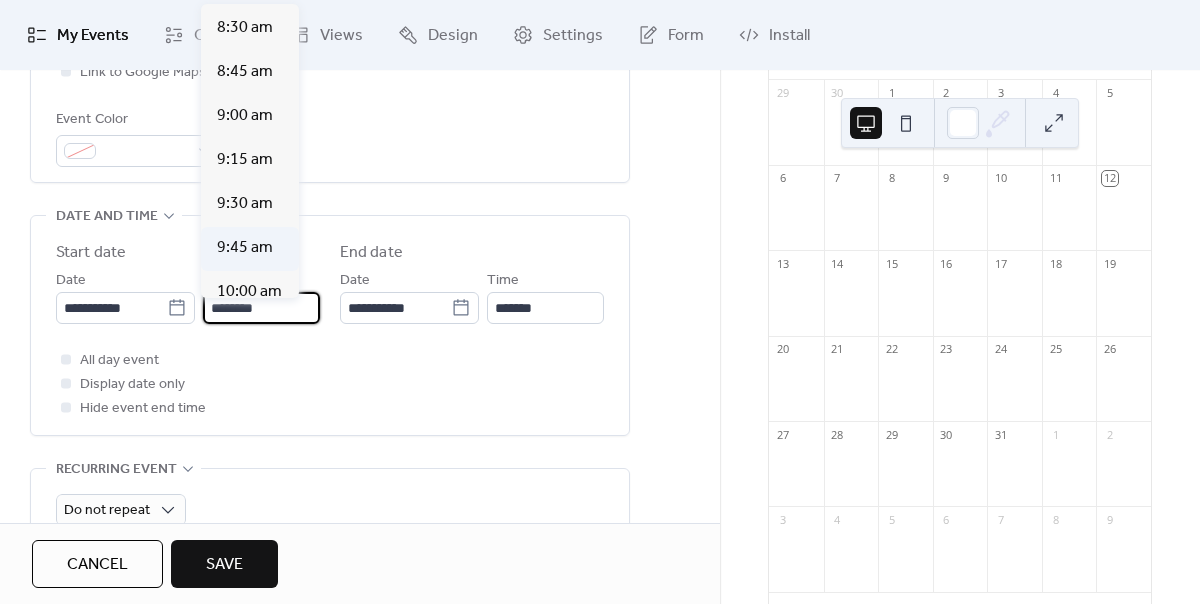 scroll, scrollTop: 1491, scrollLeft: 0, axis: vertical 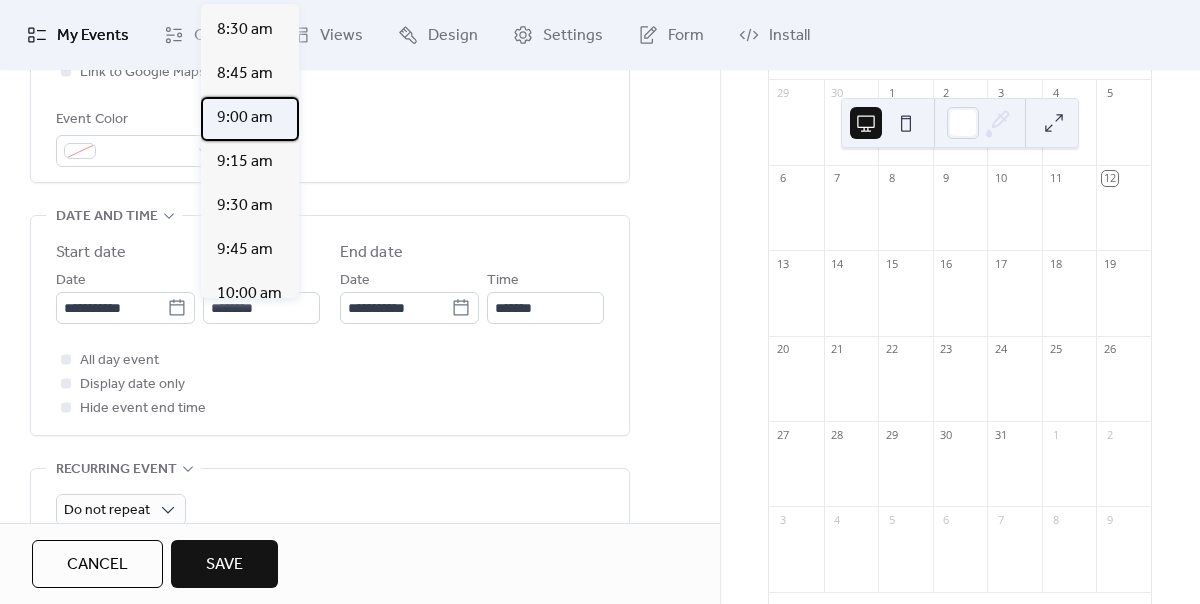 click on "9:00 am" at bounding box center (245, 118) 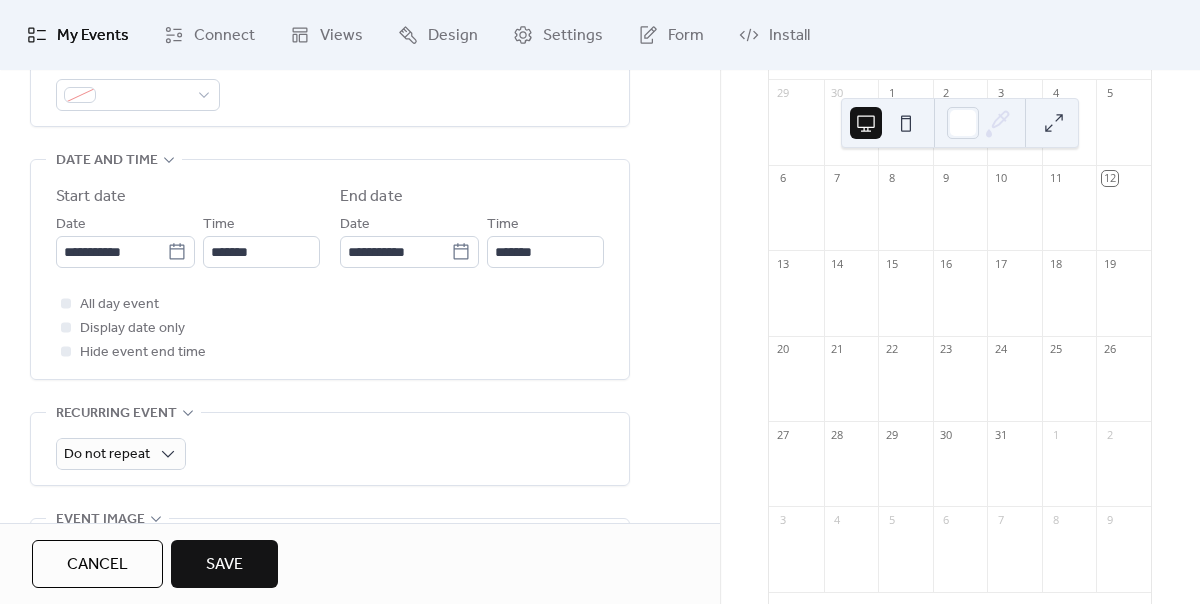 scroll, scrollTop: 619, scrollLeft: 0, axis: vertical 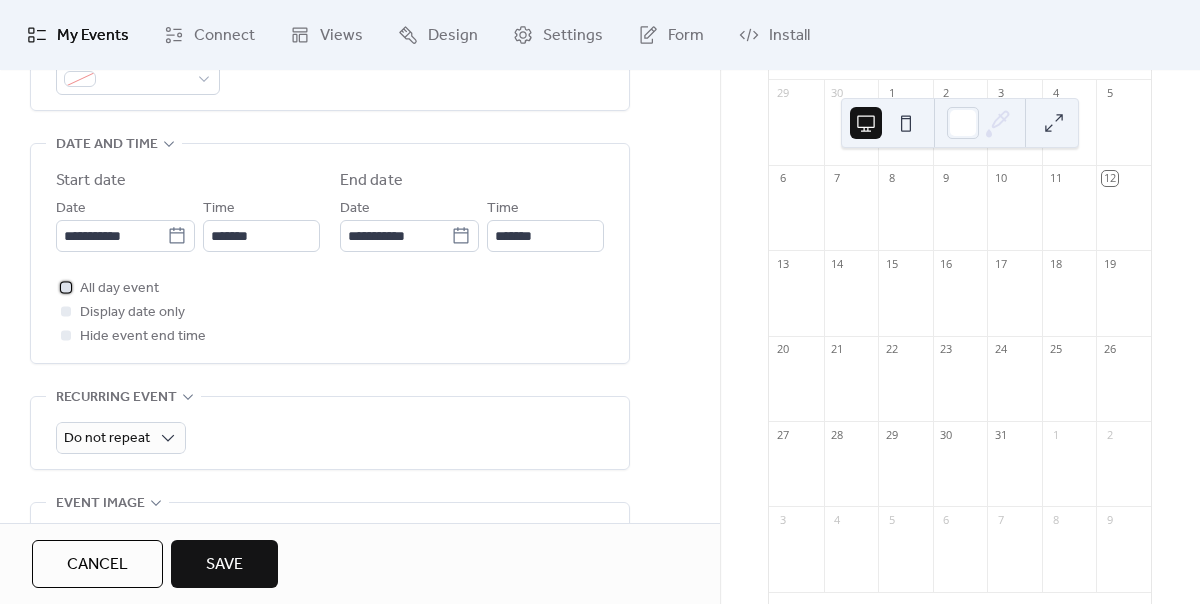 click on "All day event" at bounding box center [119, 289] 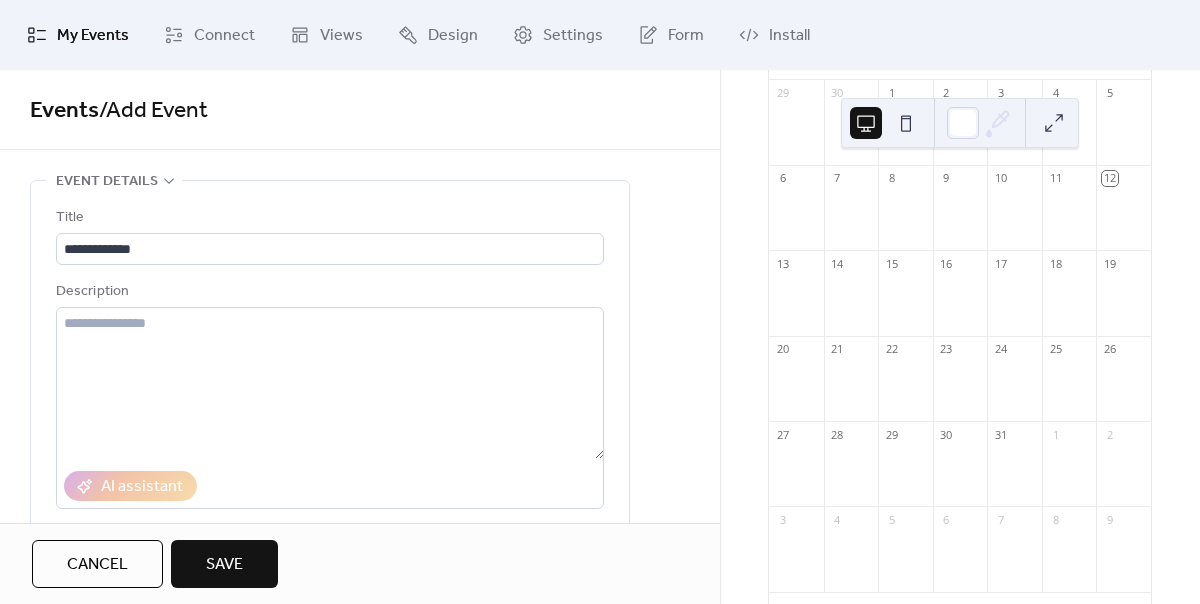 scroll, scrollTop: 0, scrollLeft: 0, axis: both 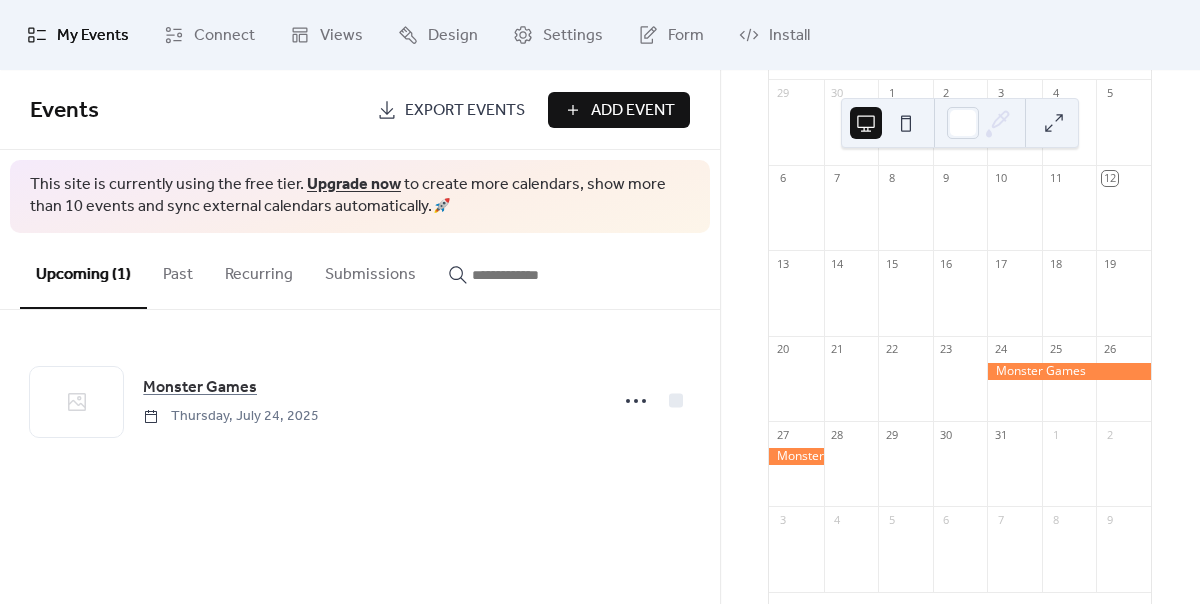 click on "Add Event" at bounding box center [633, 111] 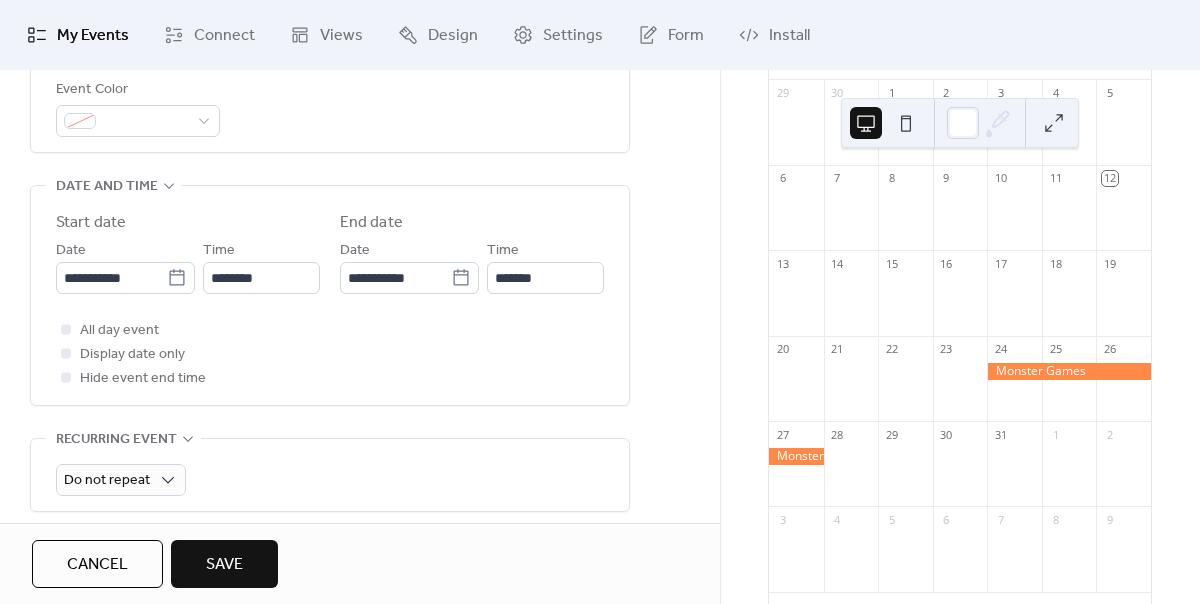 scroll, scrollTop: 585, scrollLeft: 0, axis: vertical 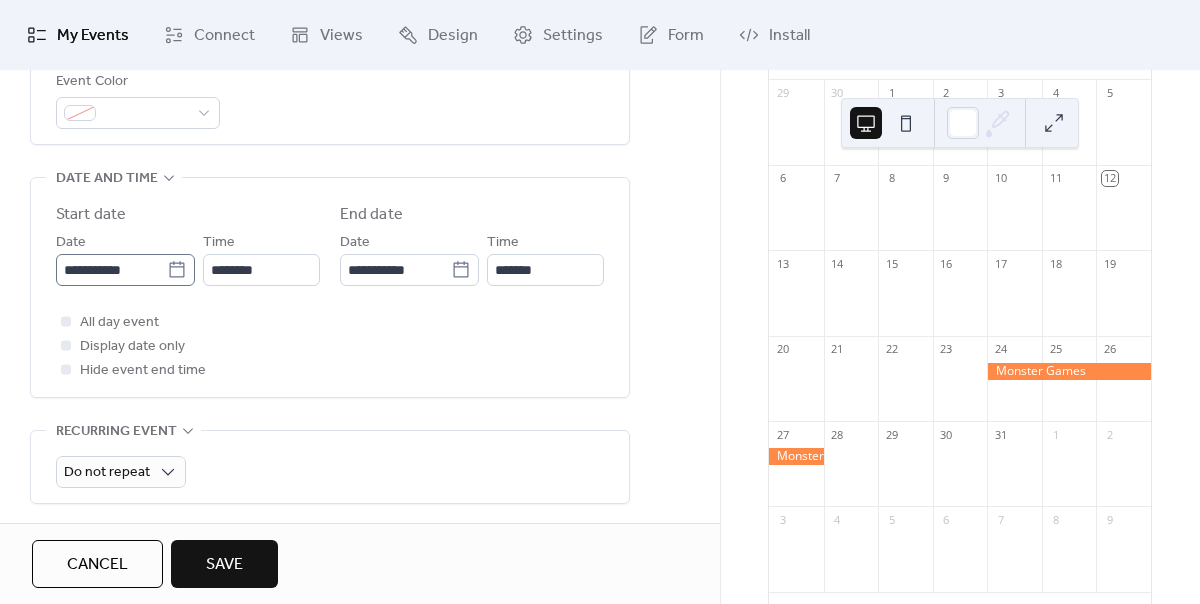 type on "**********" 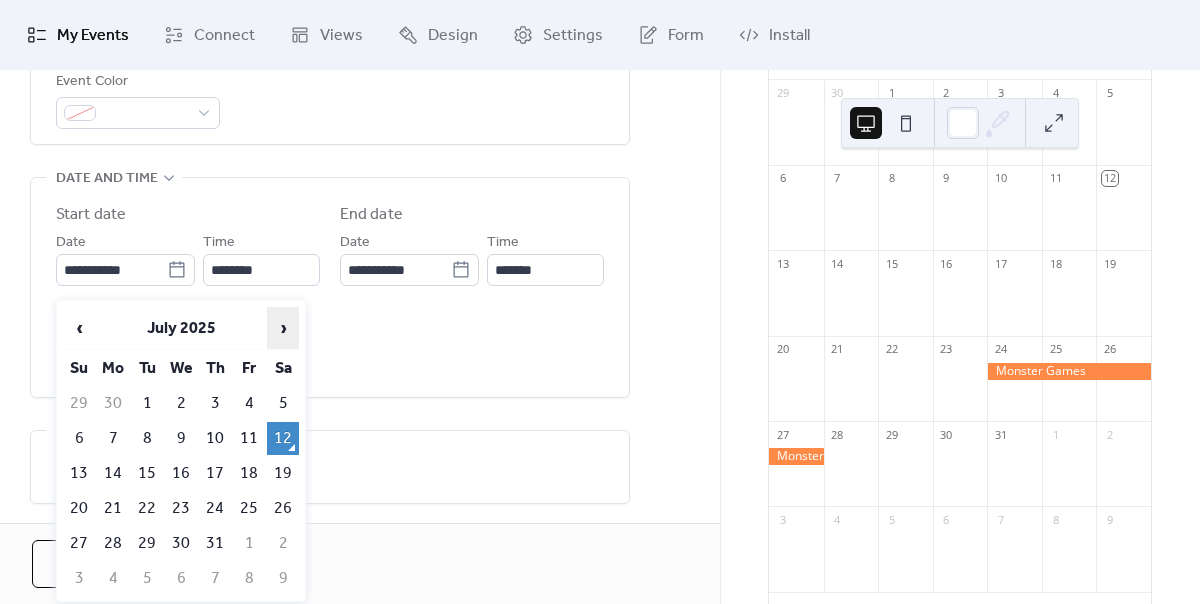 click on "›" at bounding box center [283, 328] 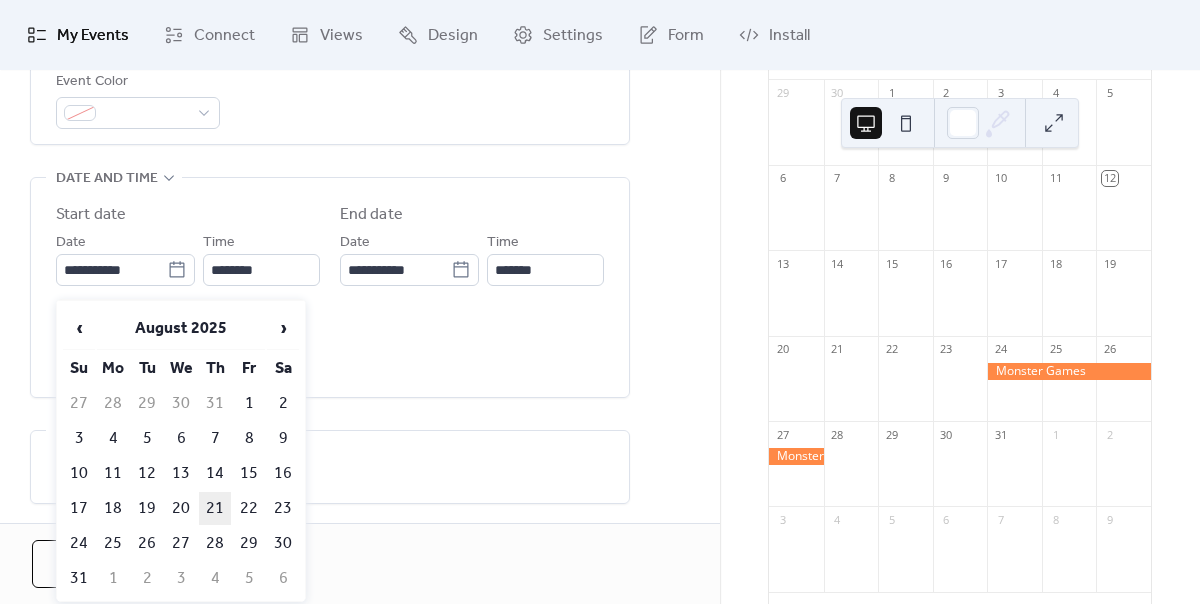 click on "21" at bounding box center (215, 508) 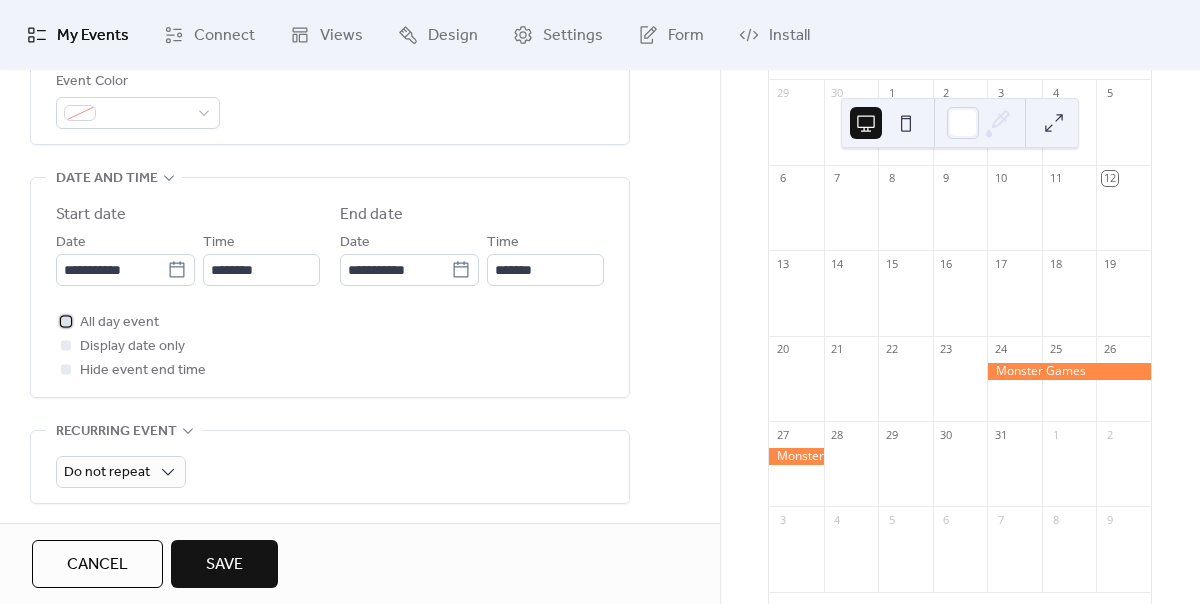 click on "All day event" at bounding box center [119, 323] 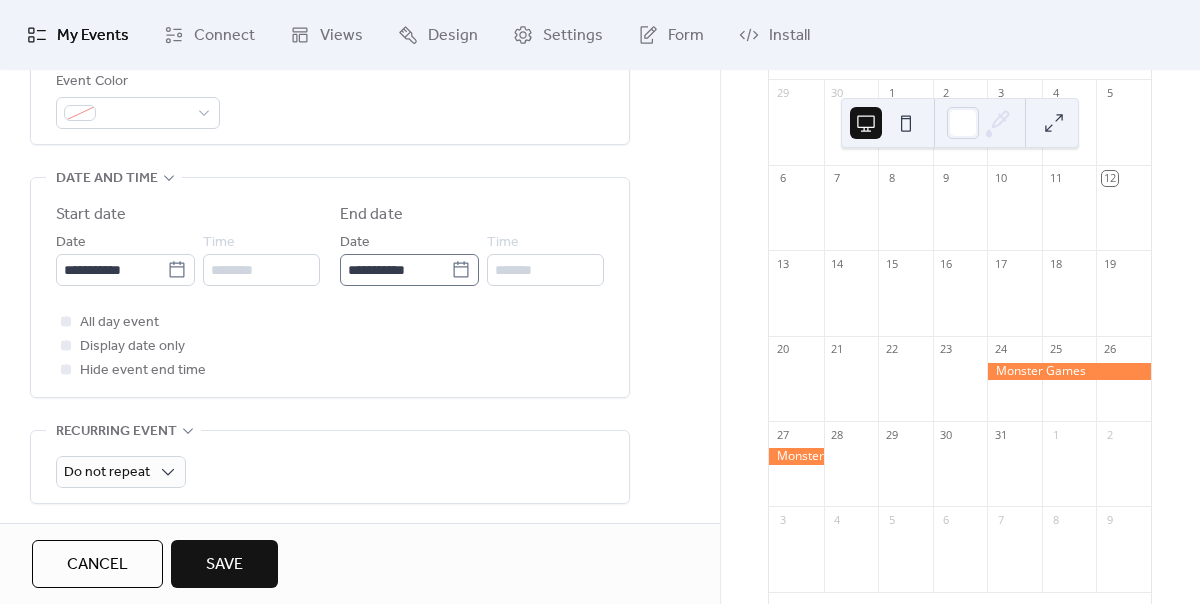 click 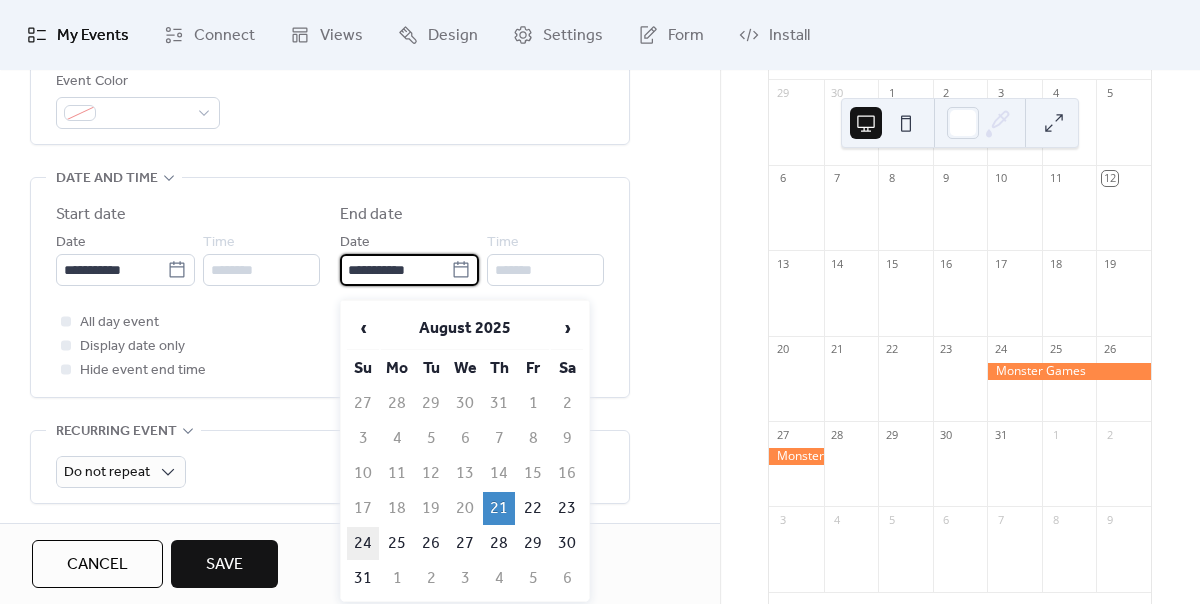 click on "24" at bounding box center (363, 543) 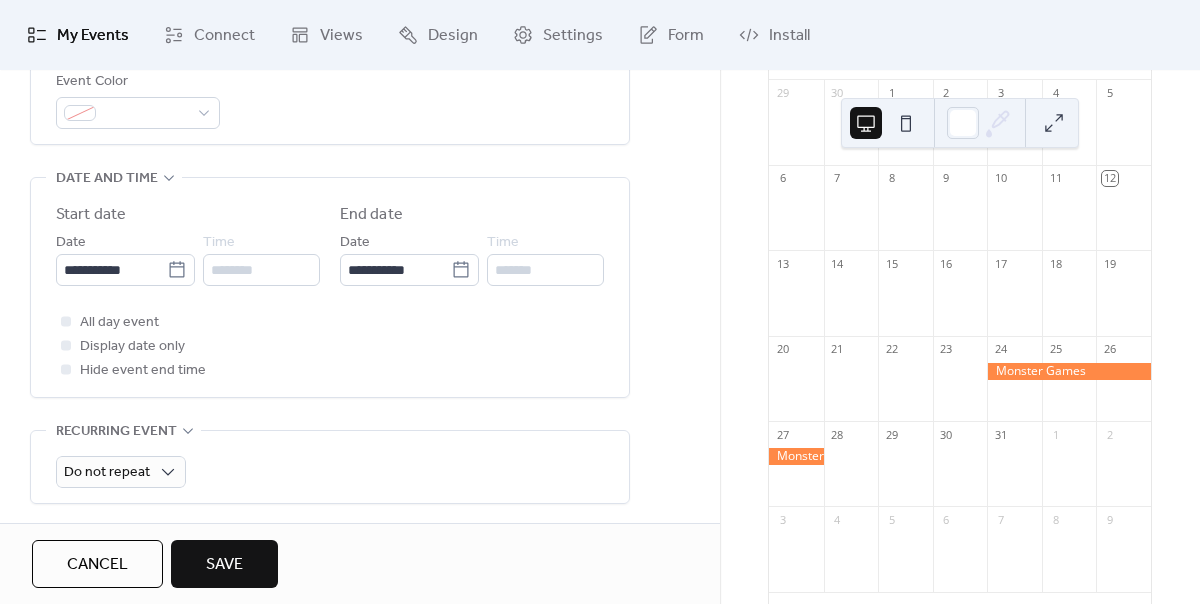 type on "**********" 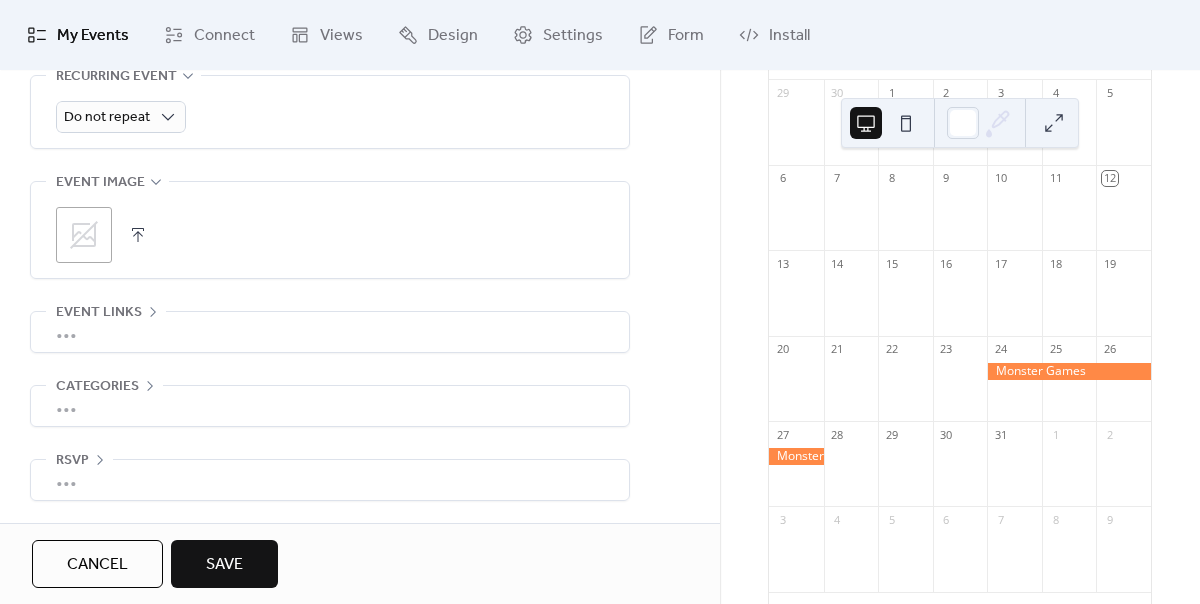 scroll, scrollTop: 949, scrollLeft: 0, axis: vertical 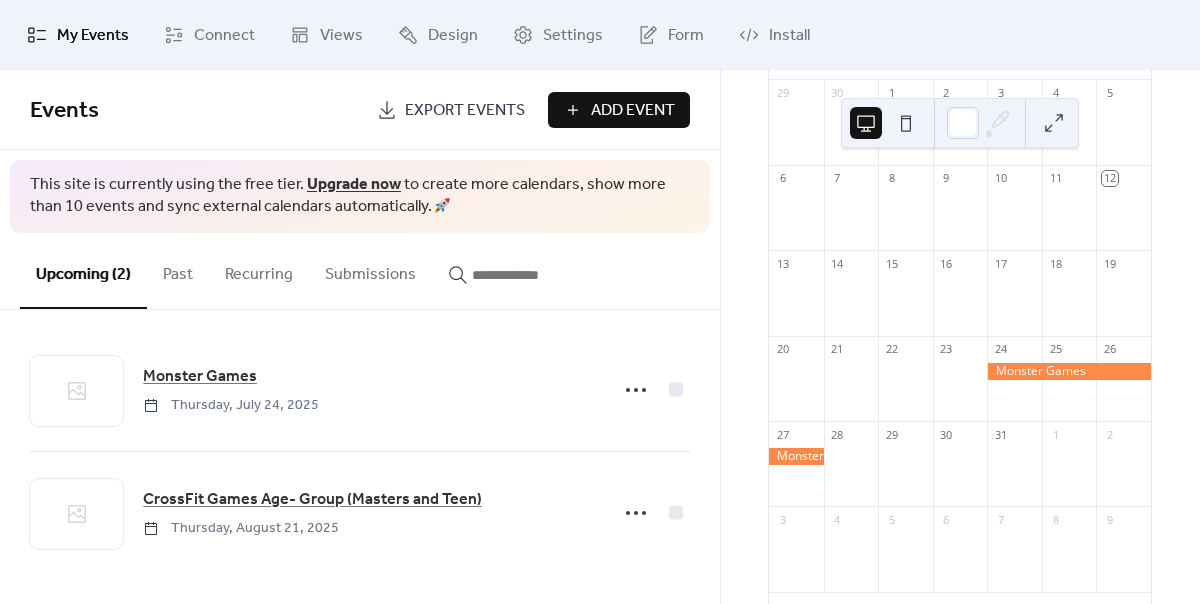 click on "Export Events" at bounding box center [465, 111] 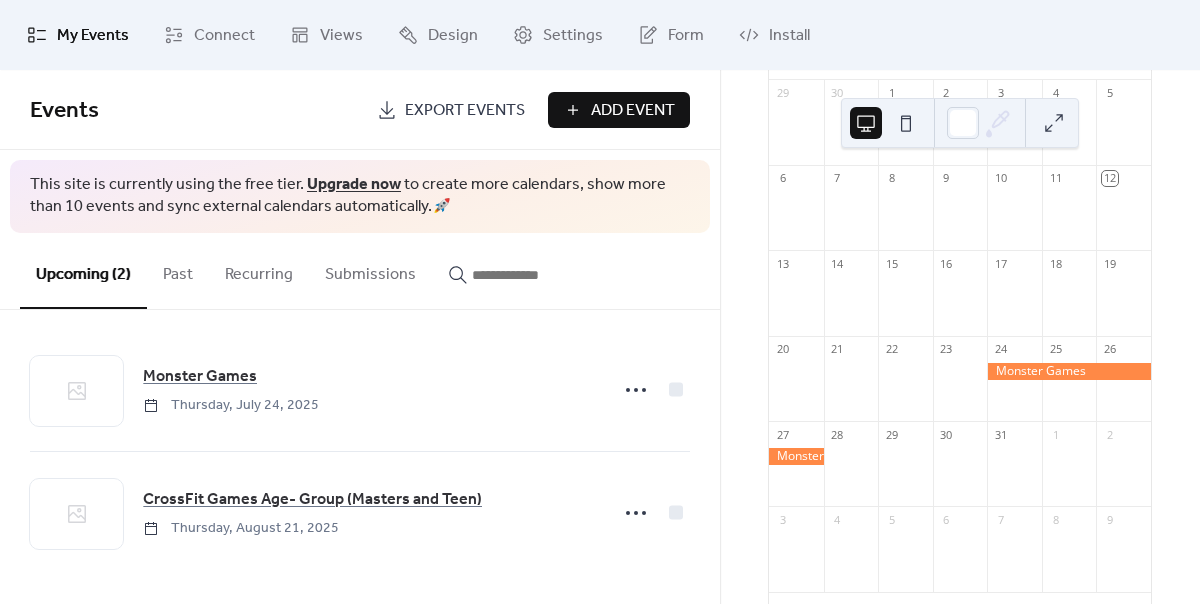 click on "My Events" at bounding box center [93, 36] 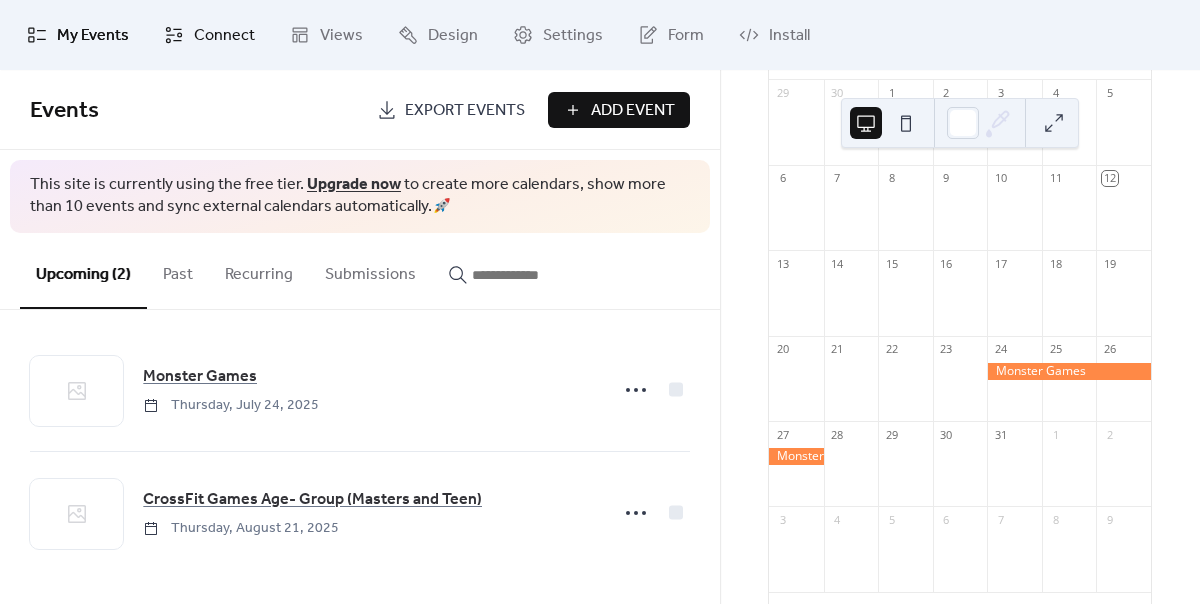 click on "Connect" at bounding box center (224, 36) 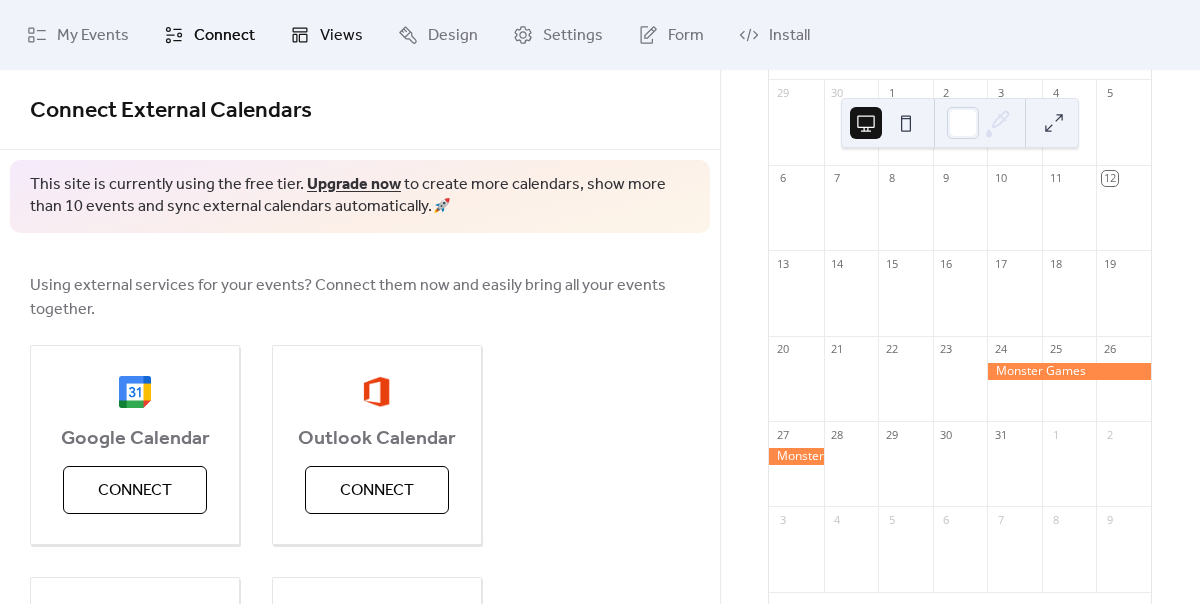 scroll, scrollTop: 0, scrollLeft: 0, axis: both 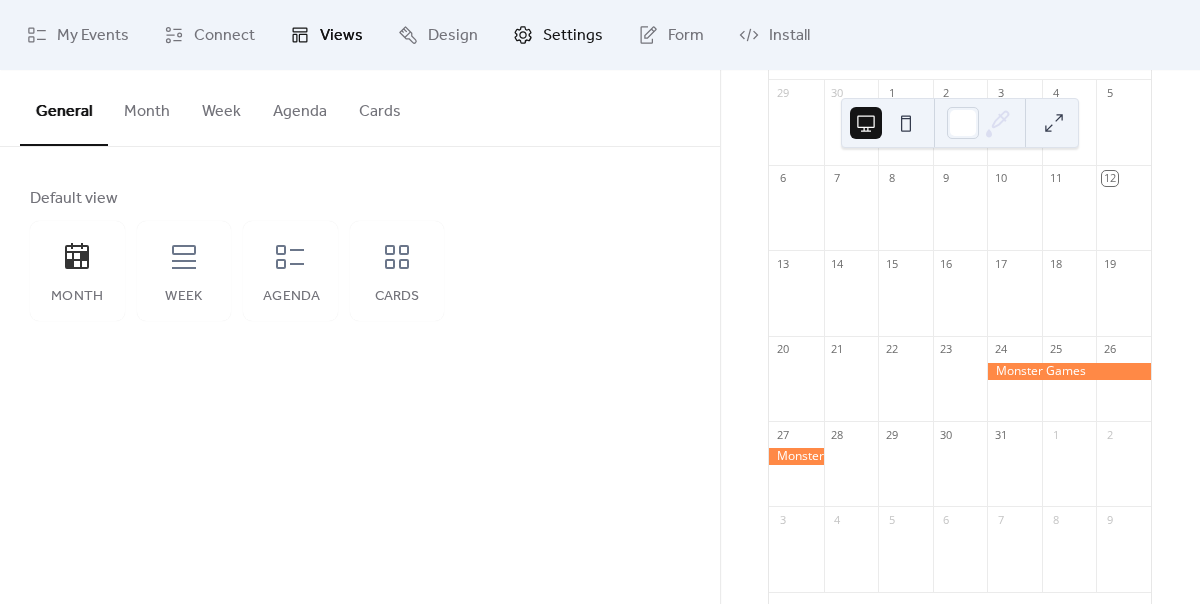 click on "Settings" at bounding box center (573, 36) 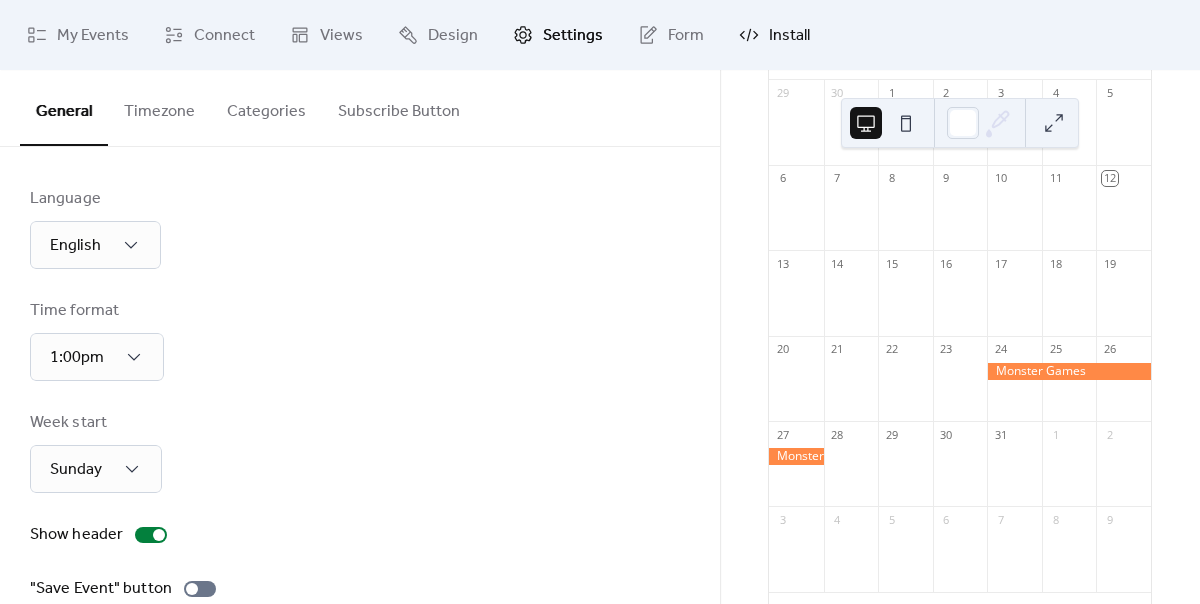 click on "Install" at bounding box center [789, 36] 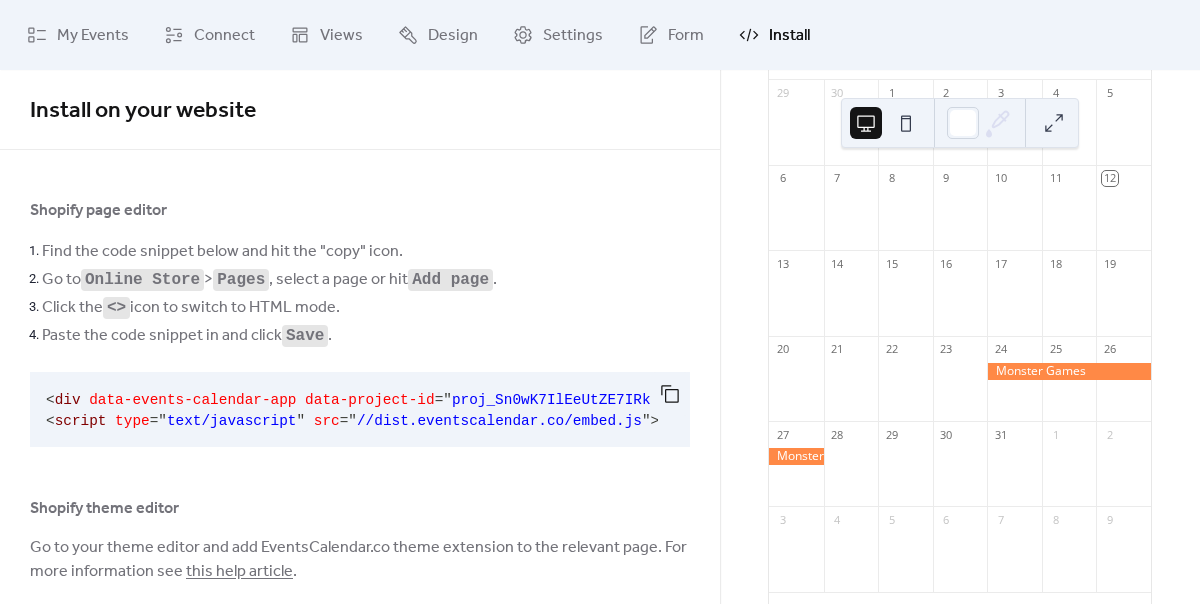 scroll, scrollTop: 0, scrollLeft: 0, axis: both 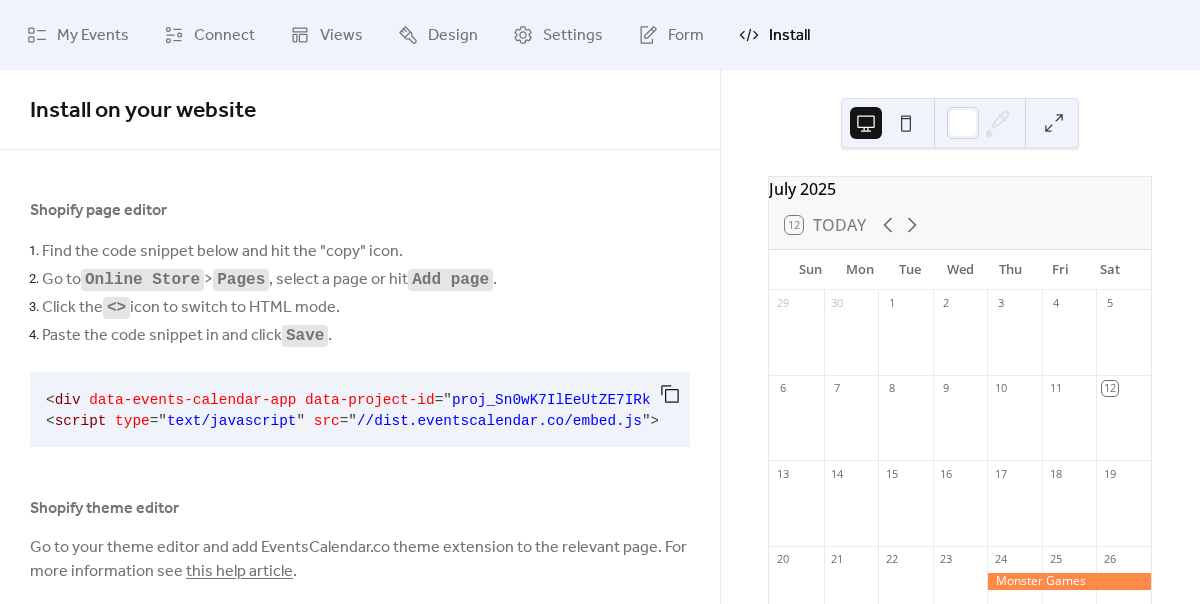 click at bounding box center (906, 123) 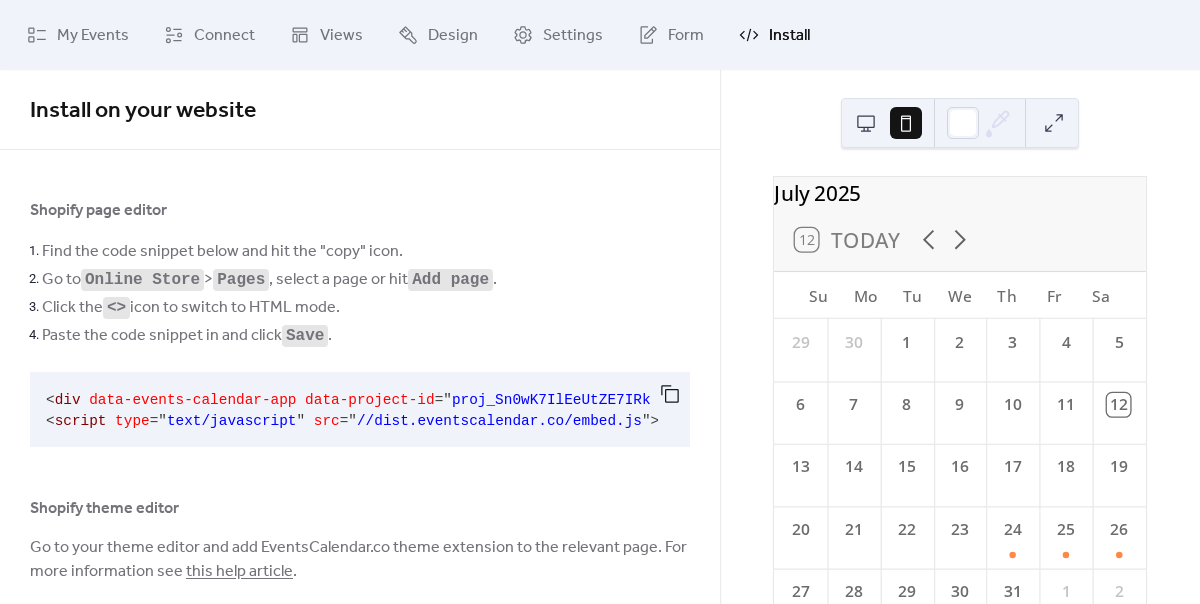 click on "[MONTH] [YEAR] [NUMBER] Today Su Mo Tu We Th Fr Sa 29 30 1 2 3 4 5 6 7 8 9 10 11 12 13 14 15 16 17 18 19 20 21 22 23 24 25 26 27 28 29 30 31 1 2 3 4 5 6 7 8 9" at bounding box center [960, 337] 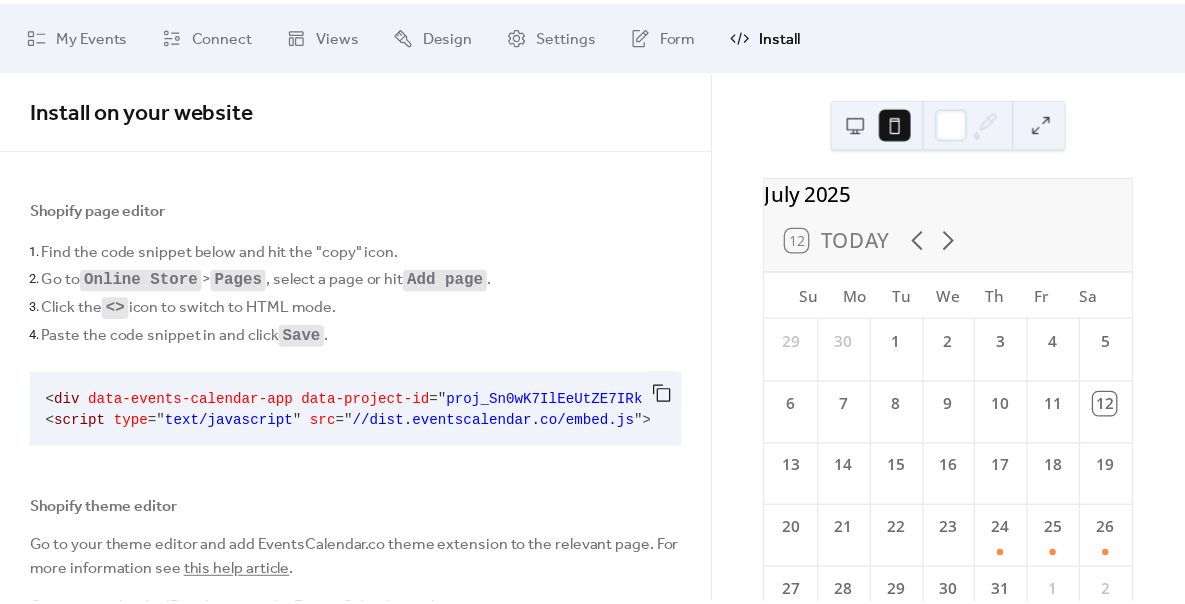 scroll, scrollTop: 0, scrollLeft: 0, axis: both 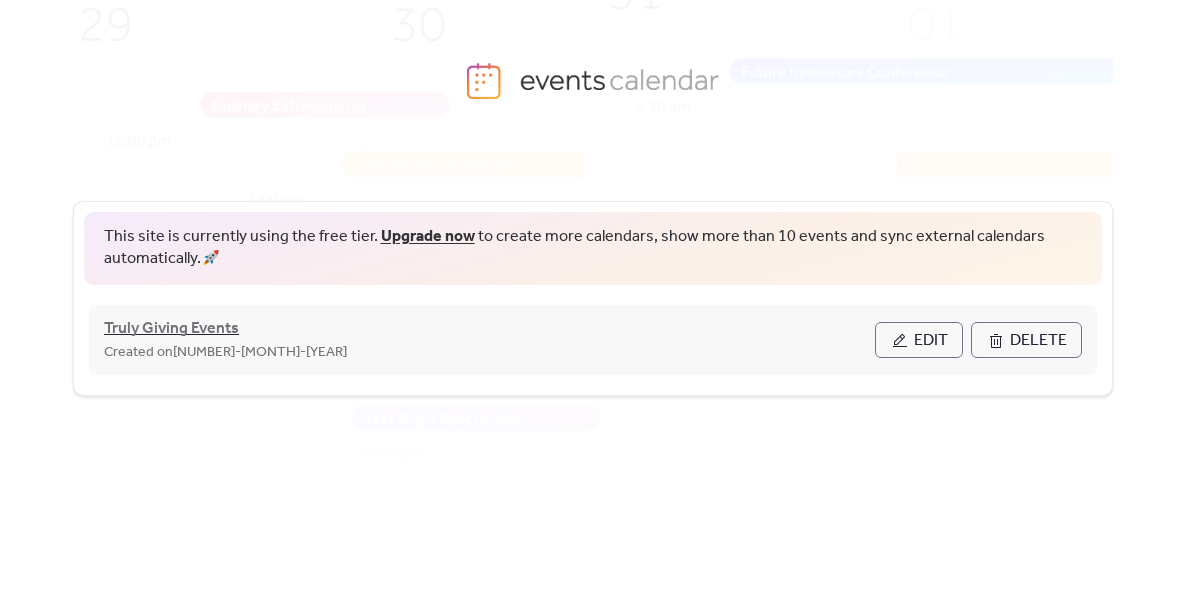 click on "Truly Giving Events" at bounding box center (171, 329) 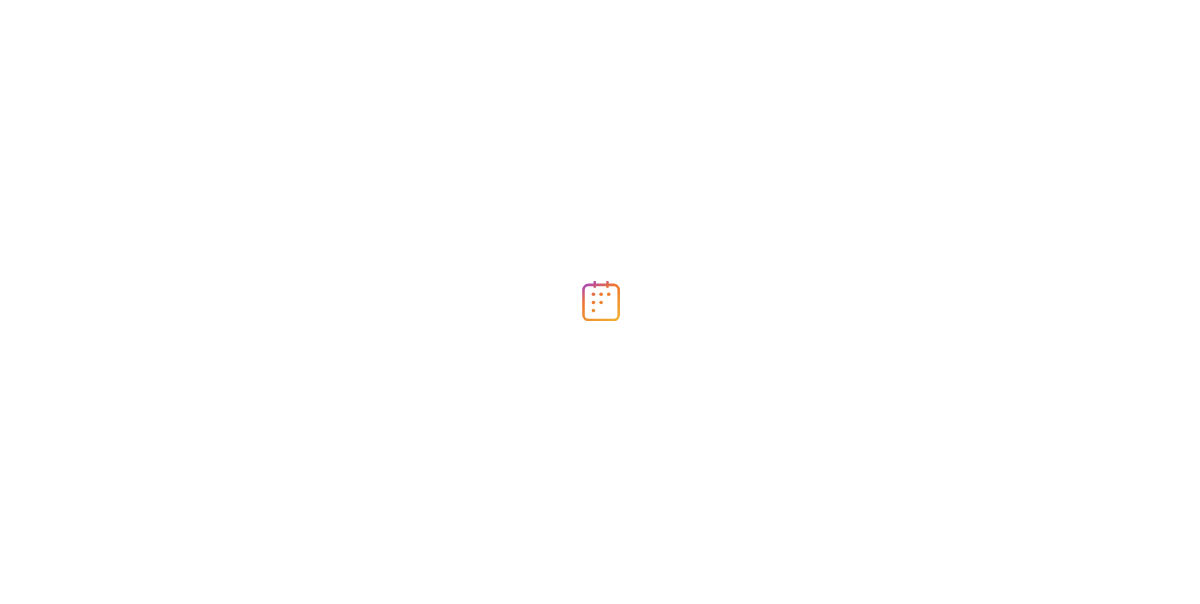 scroll, scrollTop: 0, scrollLeft: 0, axis: both 